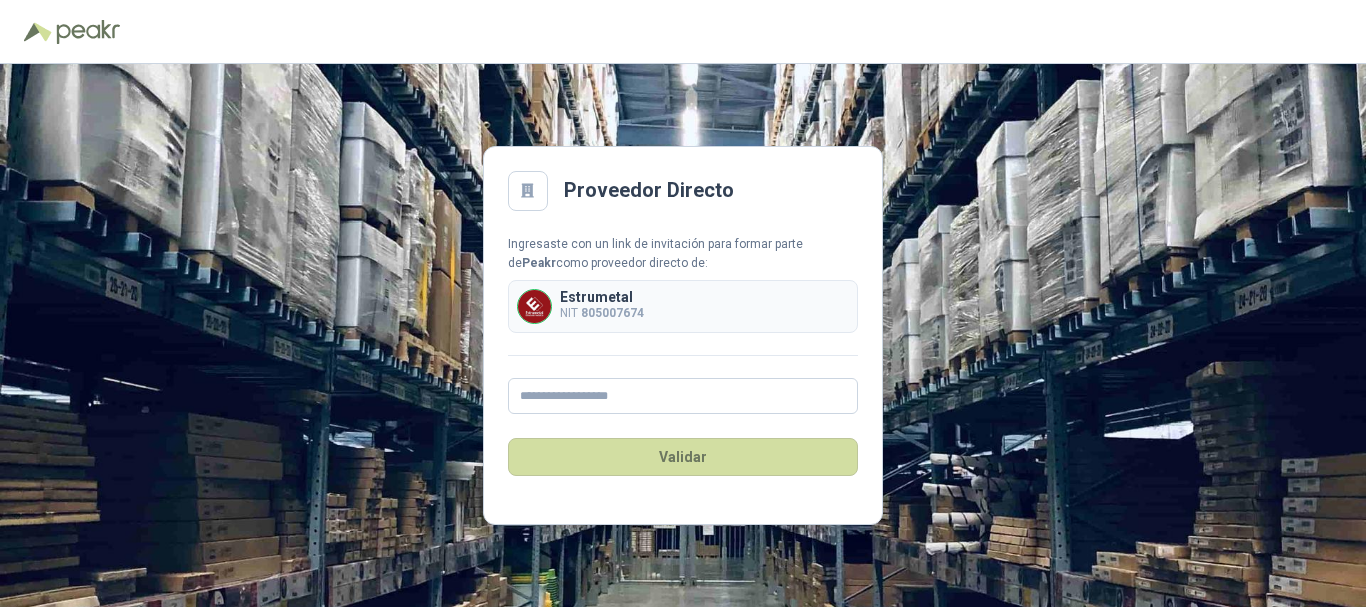 scroll, scrollTop: 0, scrollLeft: 0, axis: both 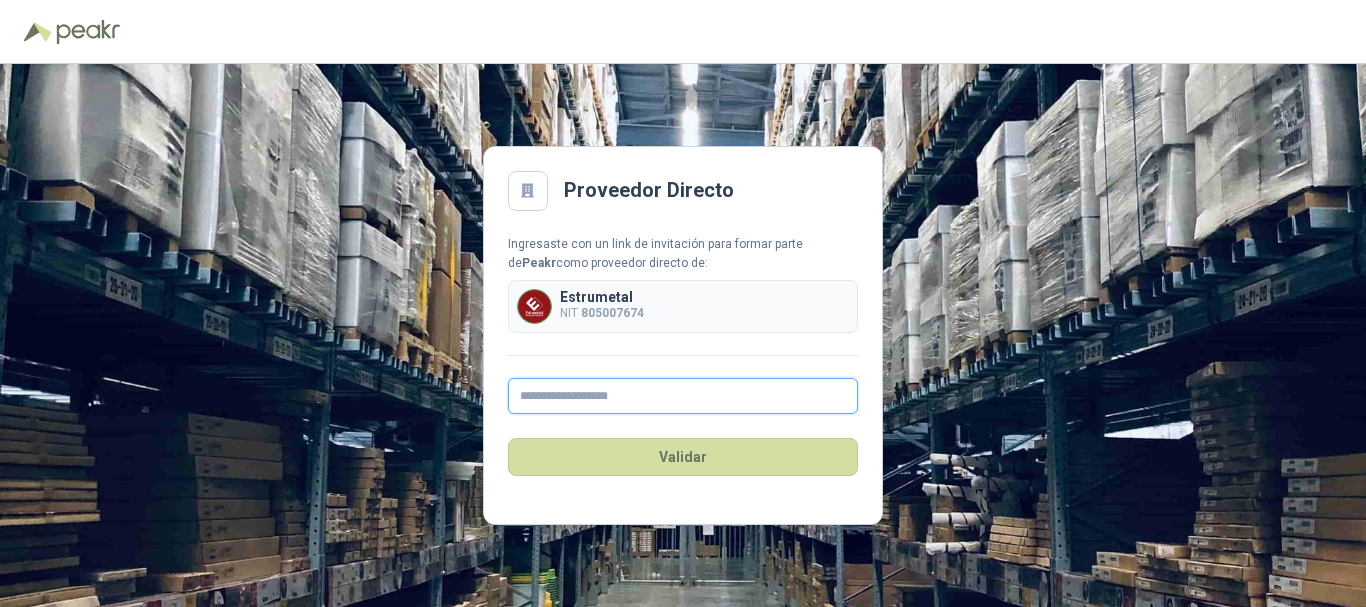 click at bounding box center [683, 396] 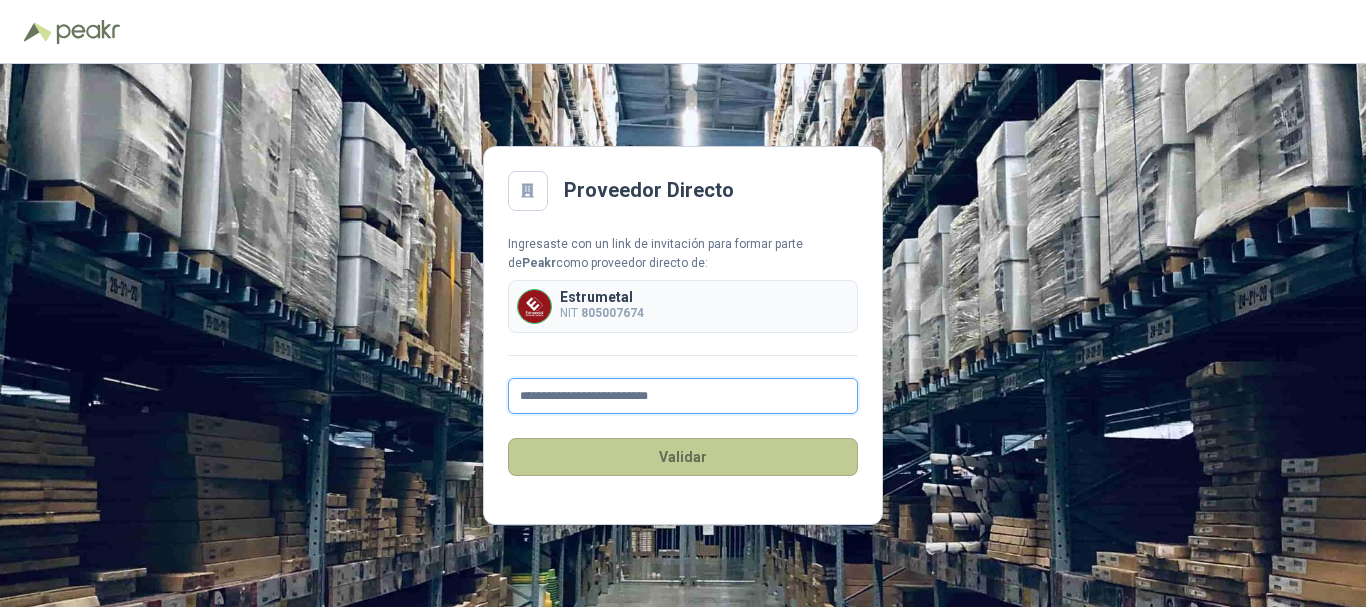 type on "**********" 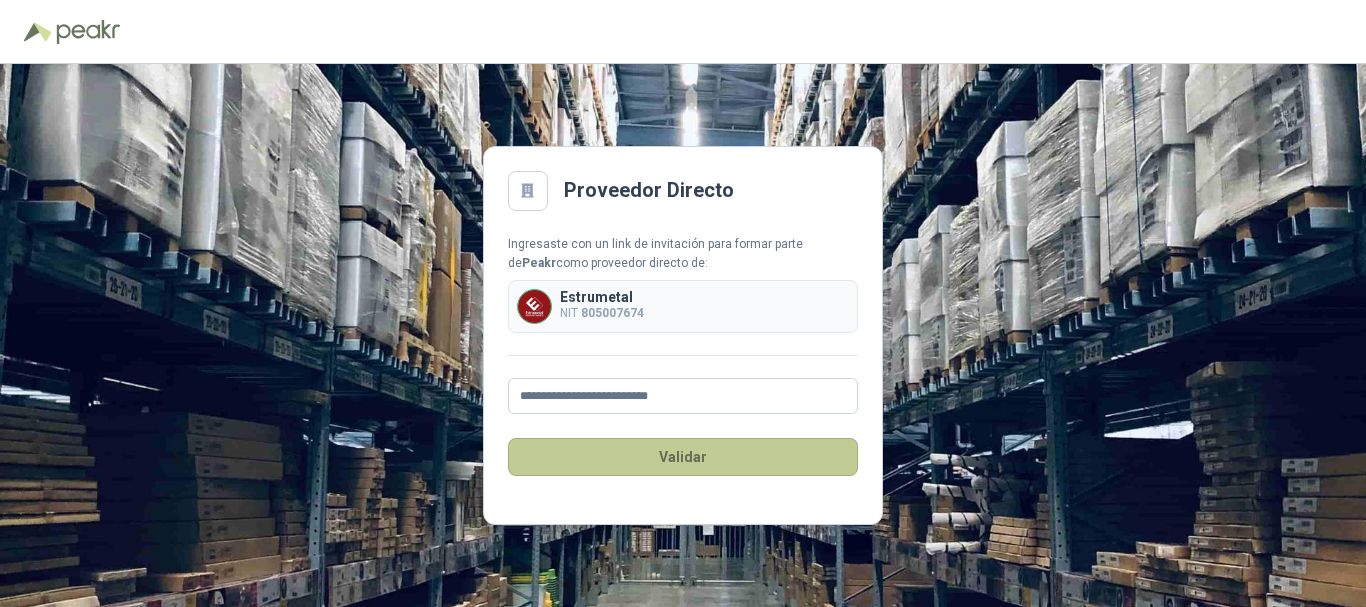click on "Validar" at bounding box center (683, 457) 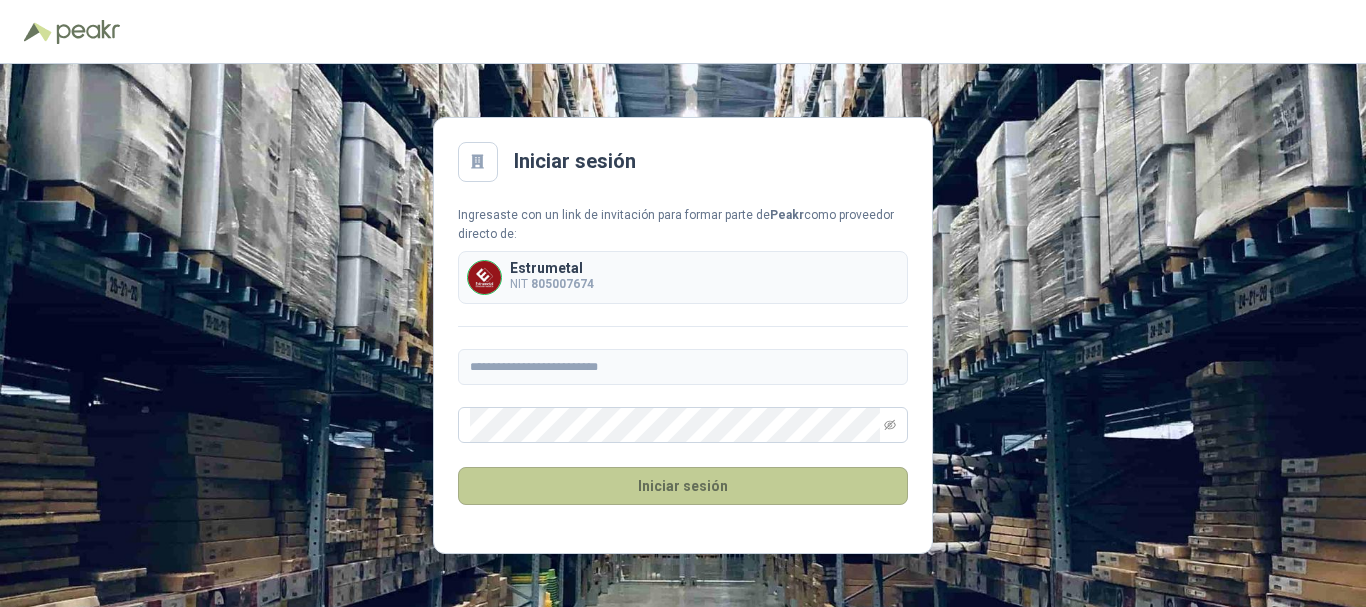 click on "Iniciar sesión" at bounding box center (683, 486) 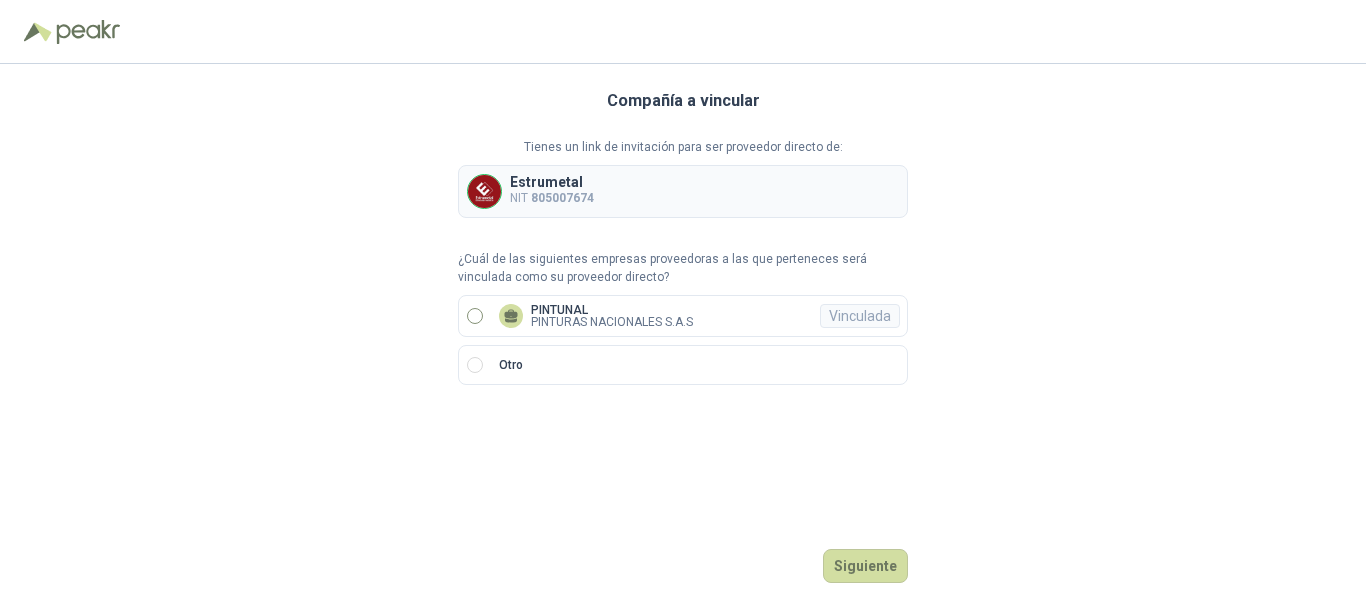 click on "PINTUNAL" at bounding box center (612, 310) 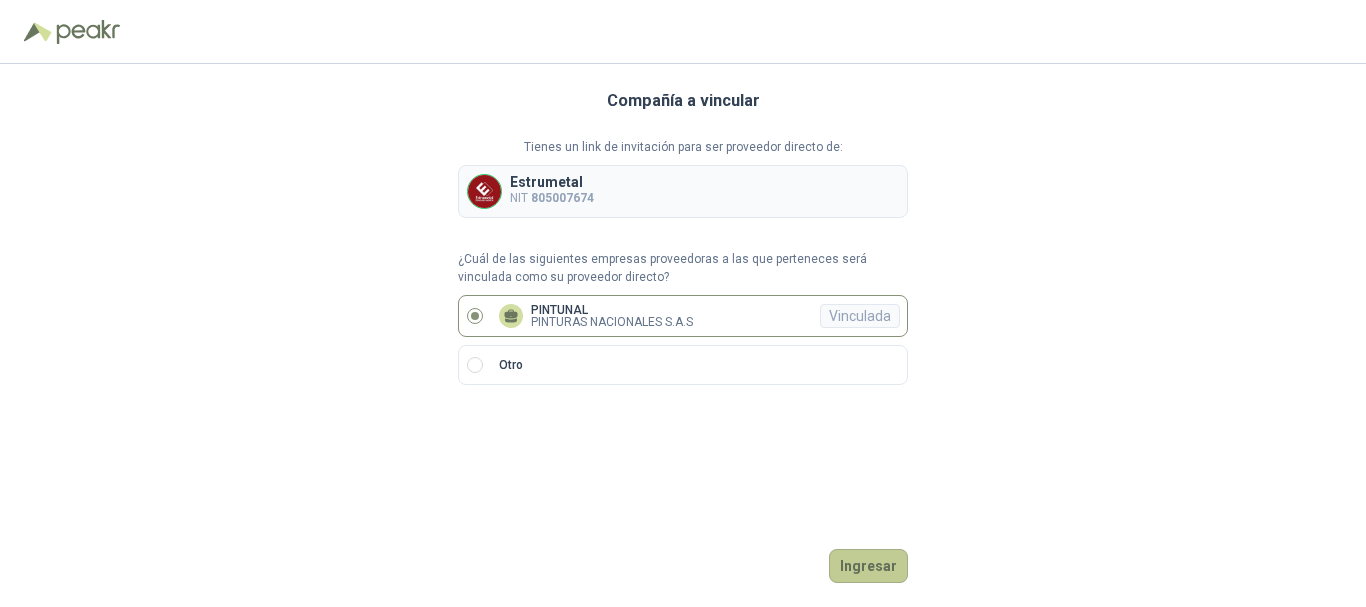 click on "Ingresar" at bounding box center [868, 566] 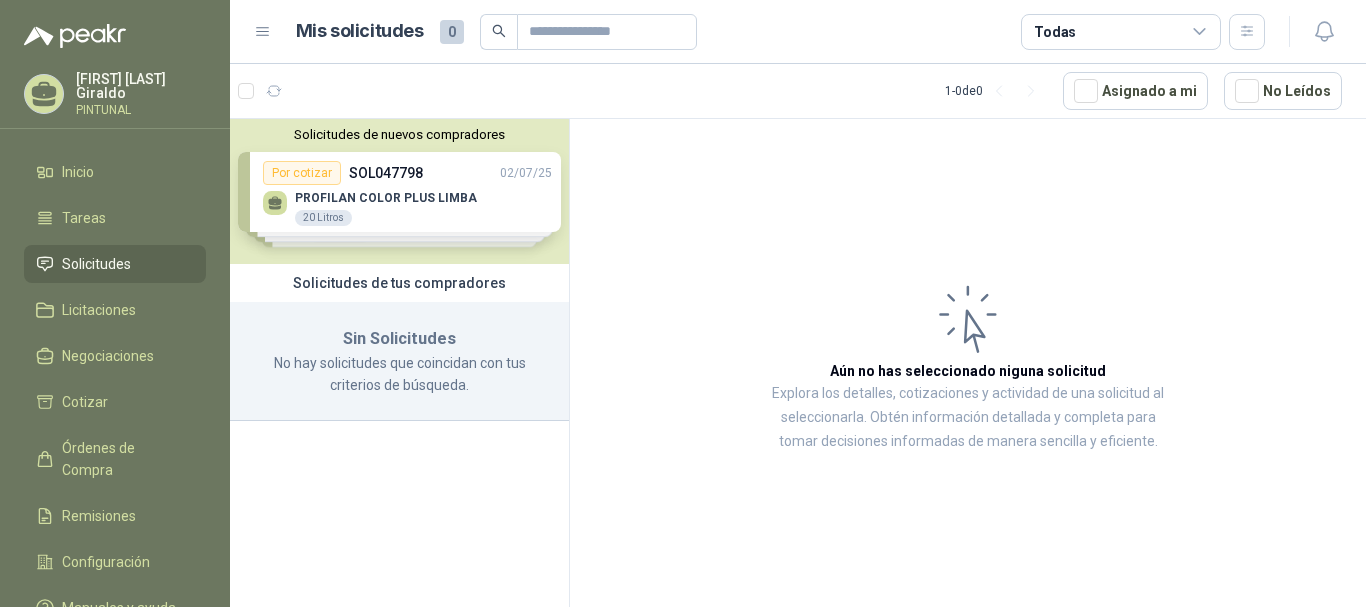 click on "Solicitudes de nuevos compradores Por cotizar SOL047798 02/07/25 PROFILAN COLOR PLUS LIMBA 20 Litros Por cotizar SOL046181 17/06/25 PINTURA ESMALTE PINTULUX VERDE ESMERALDA #45 8 Galones Por cotizar SOL046180 17/06/25 PINTURA BAÑOS Y COCINAS BAJO OLOR - CORONA BLANCA ACRILICA, MATE, INTERIOR 8 Galones Por cotizar SOL045627 13/06/25 IMPRIMANTE ACRILCOR 50 2 Unidades ¿Quieres recibir cientos de solicitudes de compra como estas todos los días? Agenda una reunión" at bounding box center (399, 191) 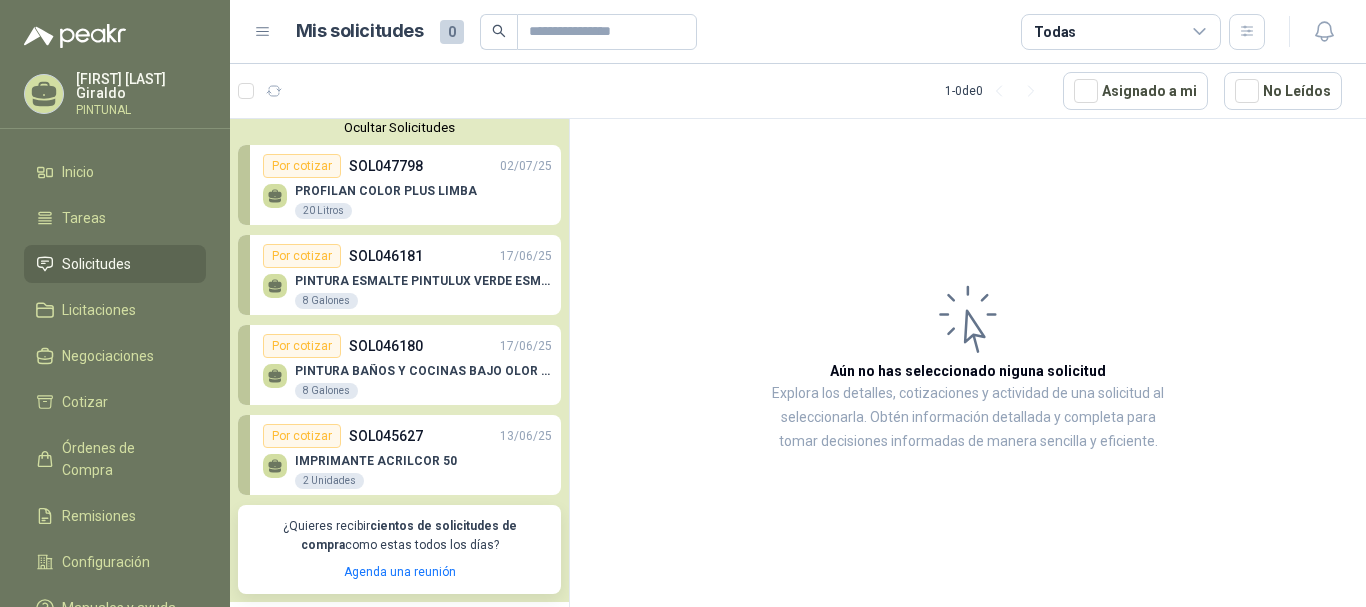 scroll, scrollTop: 0, scrollLeft: 0, axis: both 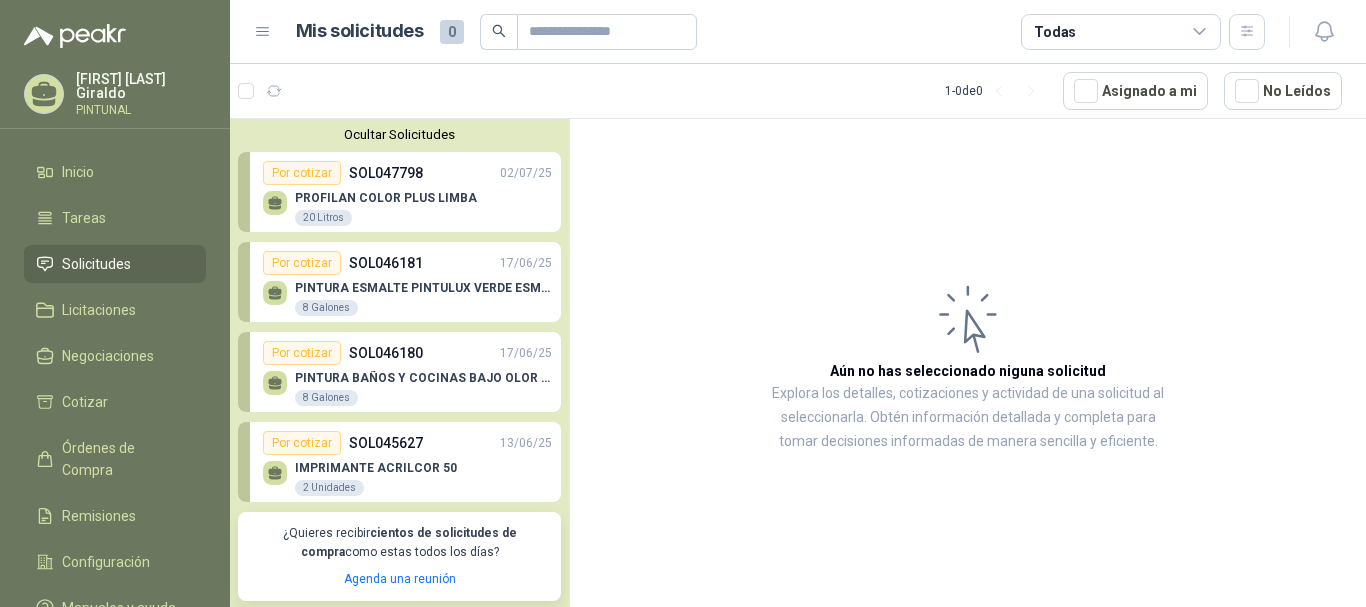 click on "PROFILAN COLOR PLUS LIMBA 20   Litros" at bounding box center (407, 206) 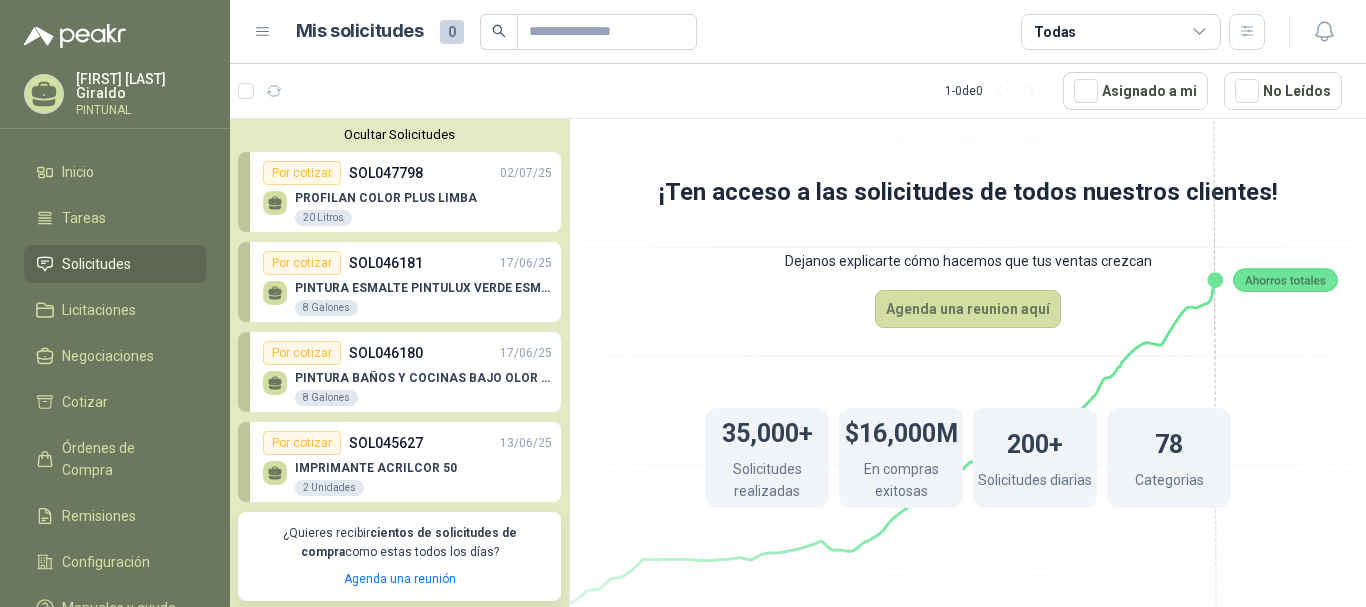 click on "Por cotizar" at bounding box center (302, 173) 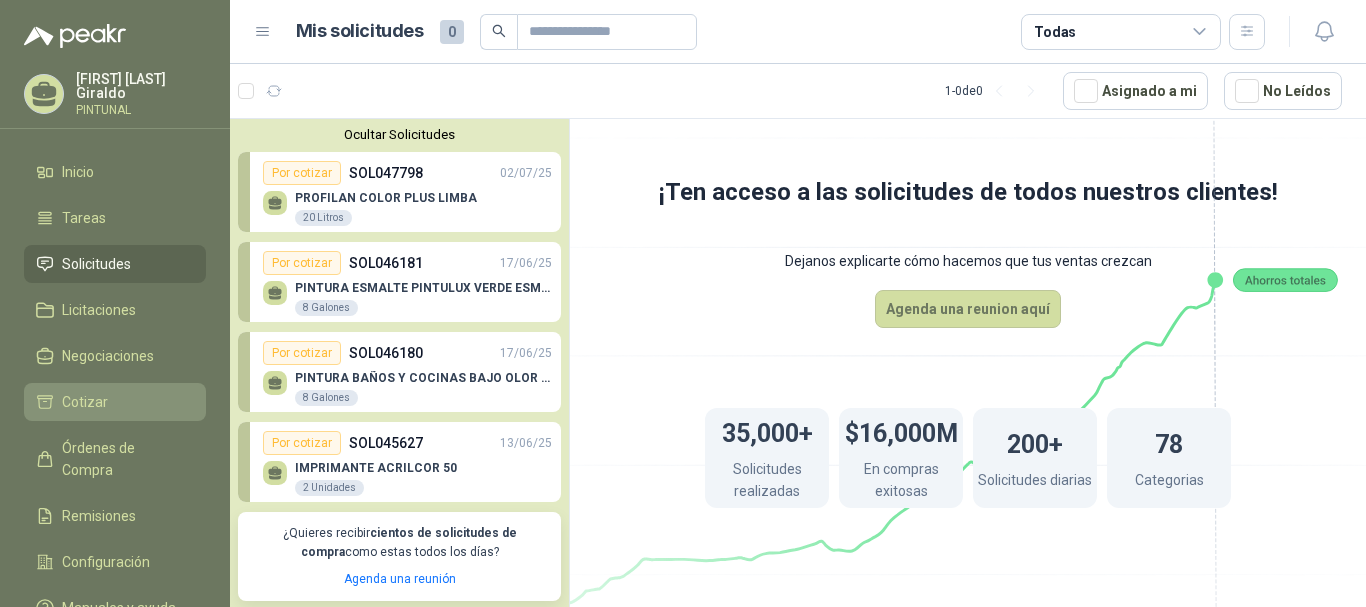 click on "Cotizar" at bounding box center (115, 402) 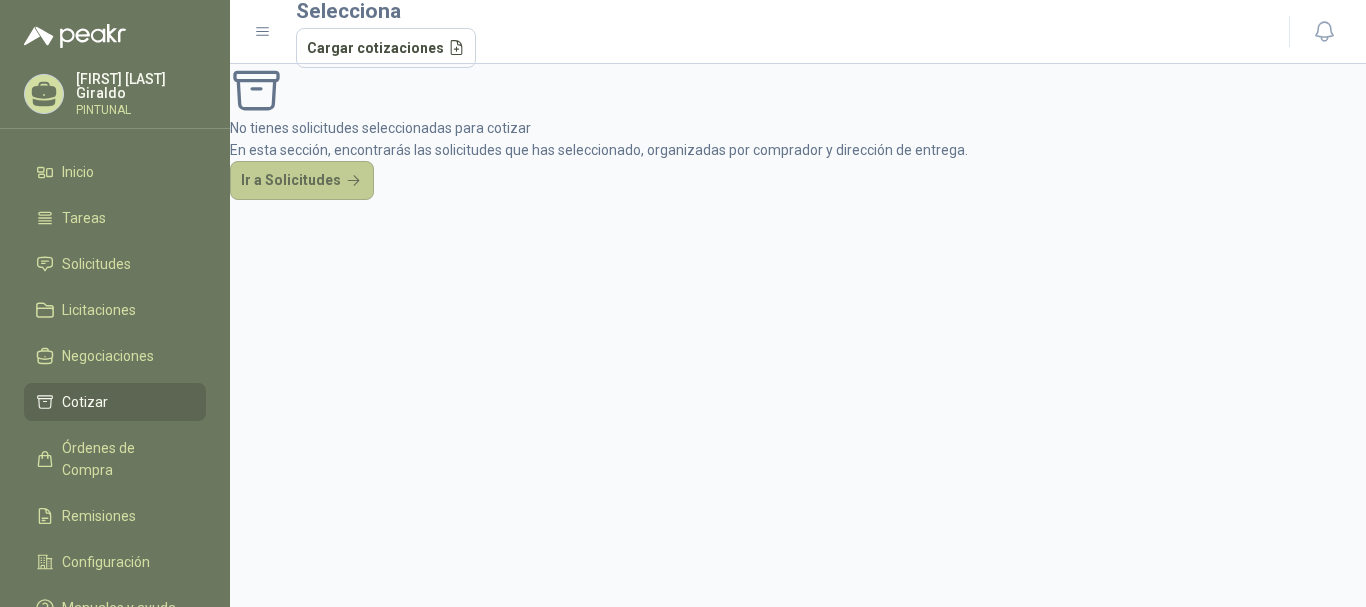 click on "Ir a Solicitudes" at bounding box center (302, 181) 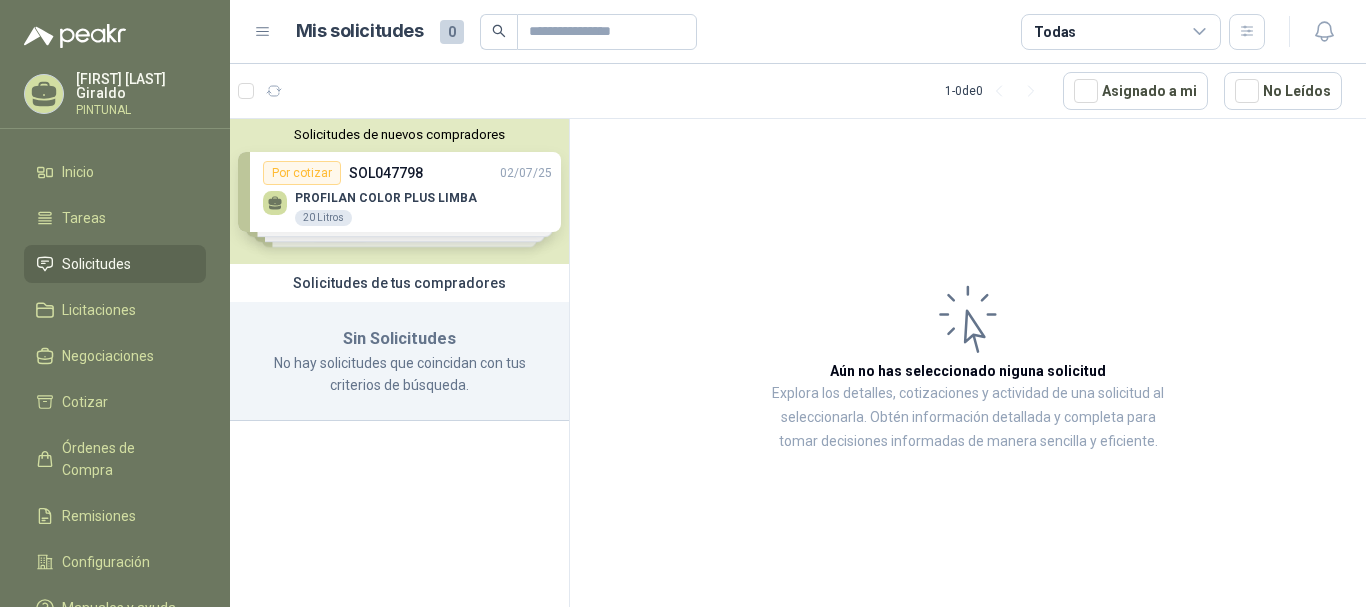 click on "Solicitudes de nuevos compradores Por cotizar SOL047798 02/07/25 PROFILAN COLOR PLUS LIMBA 20 Litros Por cotizar SOL046181 17/06/25 PINTURA ESMALTE PINTULUX VERDE ESMERALDA #45 8 Galones Por cotizar SOL046180 17/06/25 PINTURA BAÑOS Y COCINAS BAJO OLOR - CORONA BLANCA ACRILICA, MATE, INTERIOR 8 Galones Por cotizar SOL045627 13/06/25 IMPRIMANTE ACRILCOR 50 2 Unidades ¿Quieres recibir cientos de solicitudes de compra como estas todos los días? Agenda una reunión" at bounding box center [399, 191] 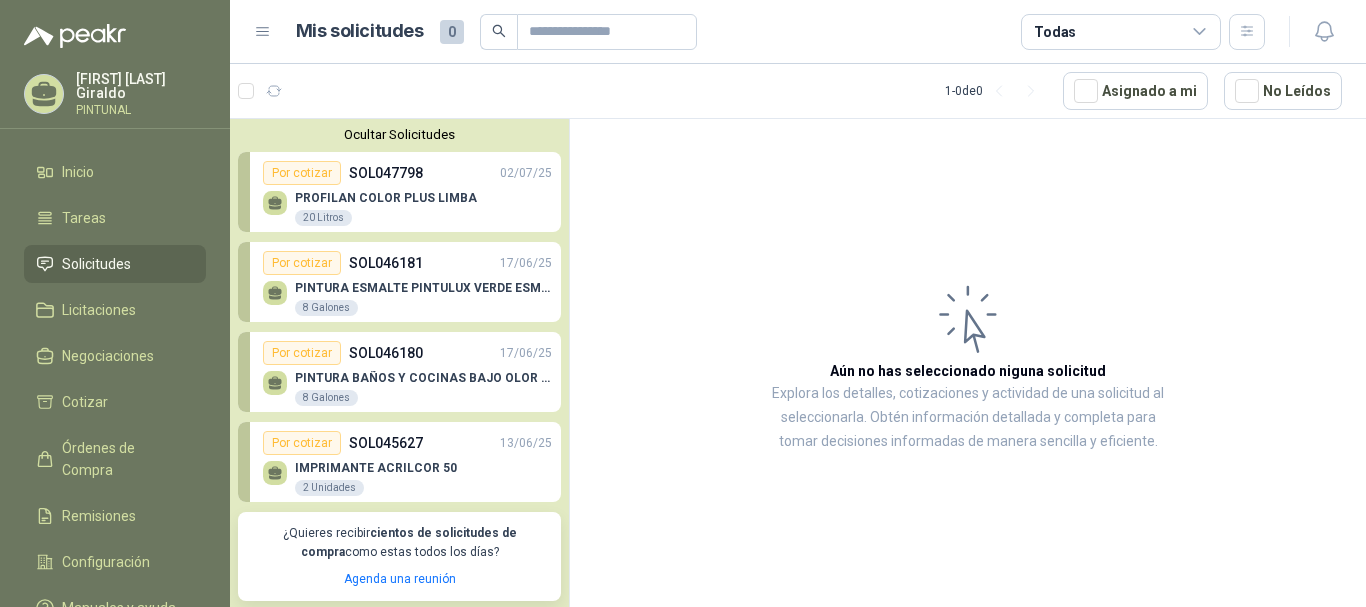 click on "PROFILAN COLOR PLUS LIMBA 20   Litros" at bounding box center (407, 206) 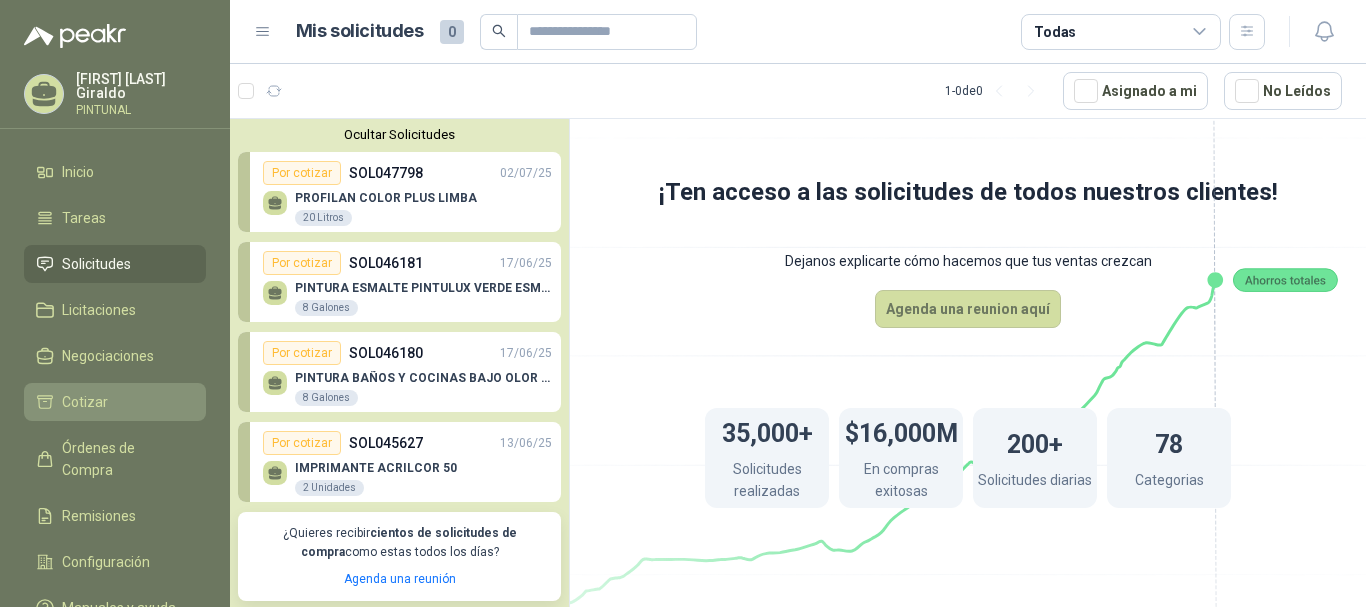 click on "Cotizar" at bounding box center [85, 402] 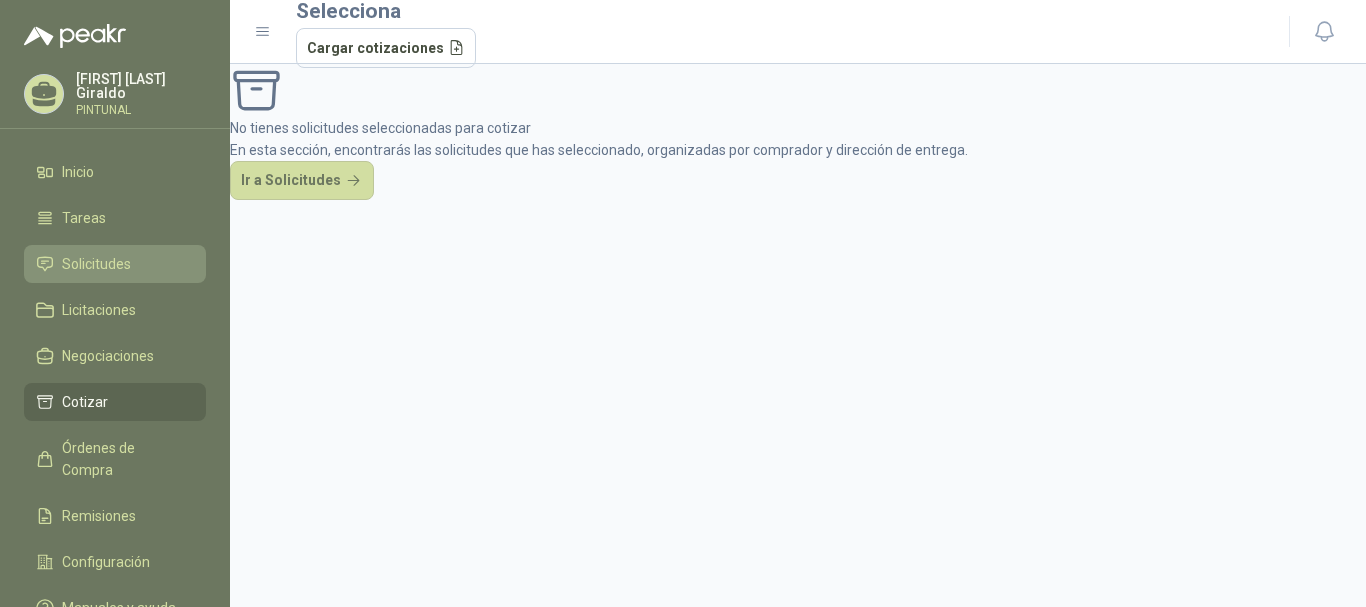 click on "Solicitudes" at bounding box center [115, 264] 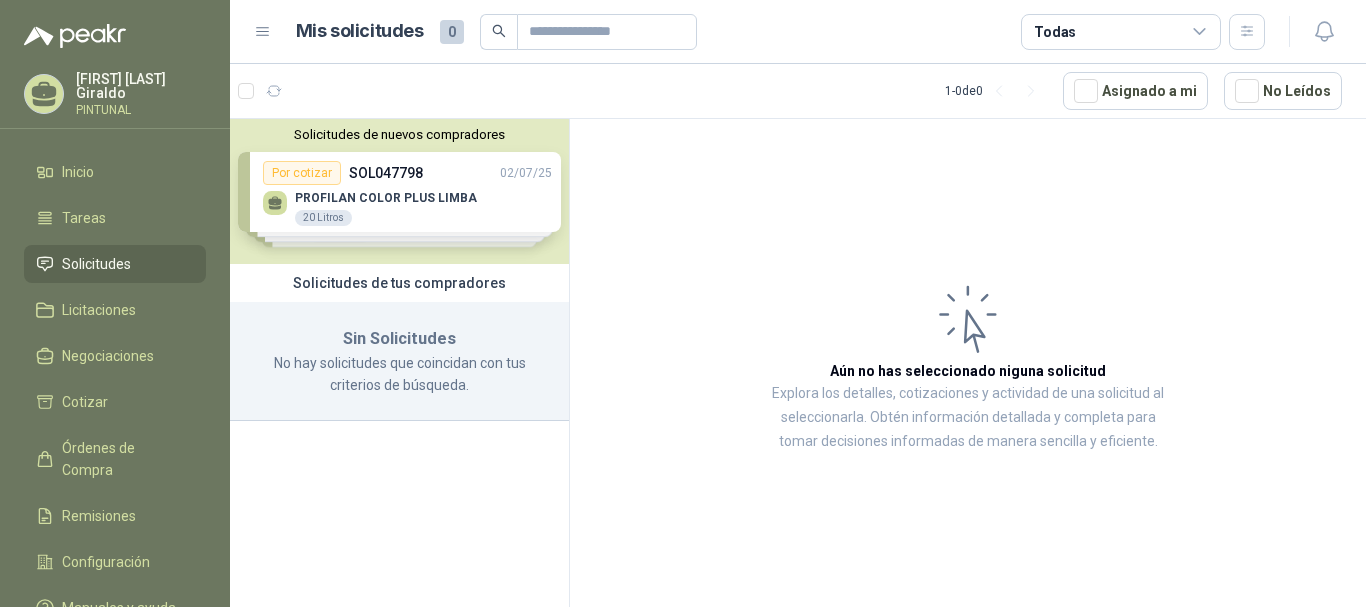 click on "Solicitudes de nuevos compradores Por cotizar SOL047798 02/07/25 PROFILAN COLOR PLUS LIMBA 20 Litros Por cotizar SOL046181 17/06/25 PINTURA ESMALTE PINTULUX VERDE ESMERALDA #45 8 Galones Por cotizar SOL046180 17/06/25 PINTURA BAÑOS Y COCINAS BAJO OLOR - CORONA BLANCA ACRILICA, MATE, INTERIOR 8 Galones Por cotizar SOL045627 13/06/25 IMPRIMANTE ACRILCOR 50 2 Unidades ¿Quieres recibir cientos de solicitudes de compra como estas todos los días? Agenda una reunión" at bounding box center (399, 191) 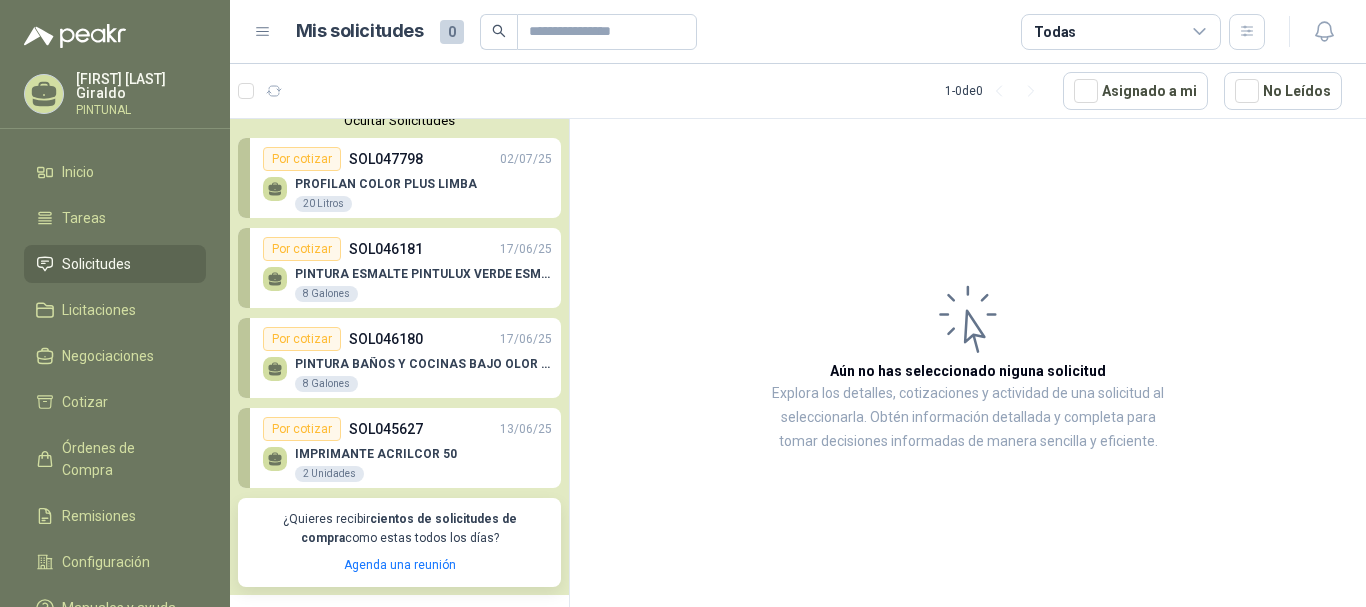scroll, scrollTop: 0, scrollLeft: 0, axis: both 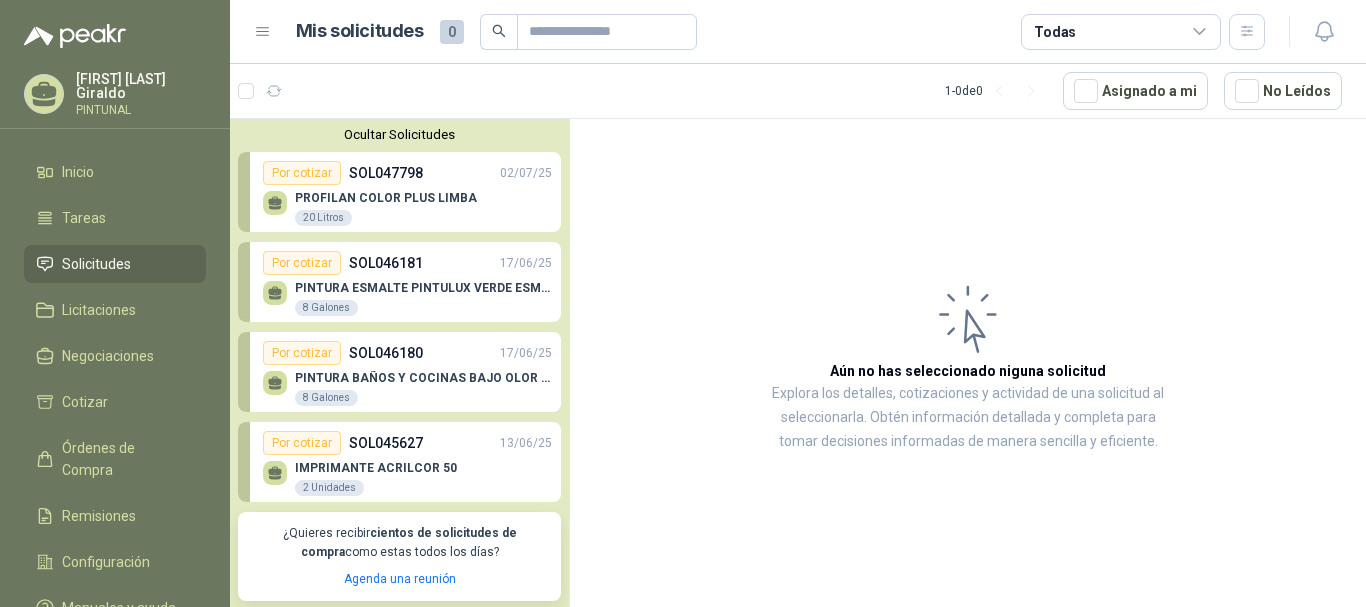 click on "PROFILAN COLOR PLUS LIMBA 20   Litros" at bounding box center [386, 209] 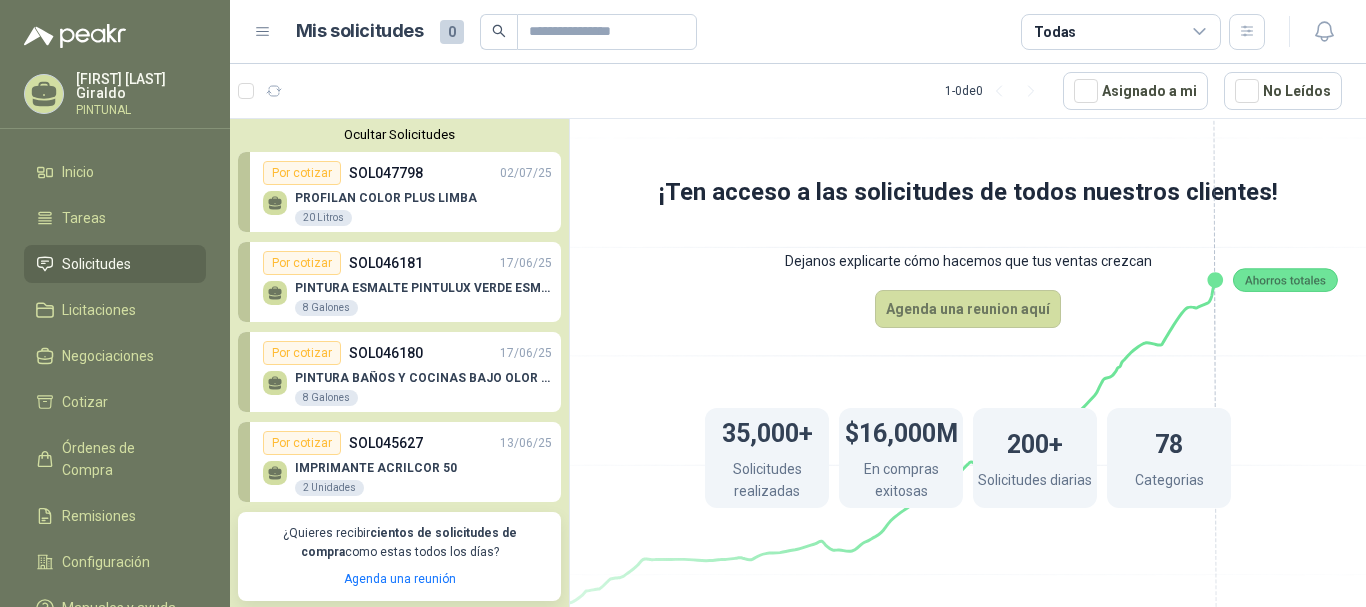 click on "PROFILAN COLOR PLUS LIMBA" at bounding box center (386, 198) 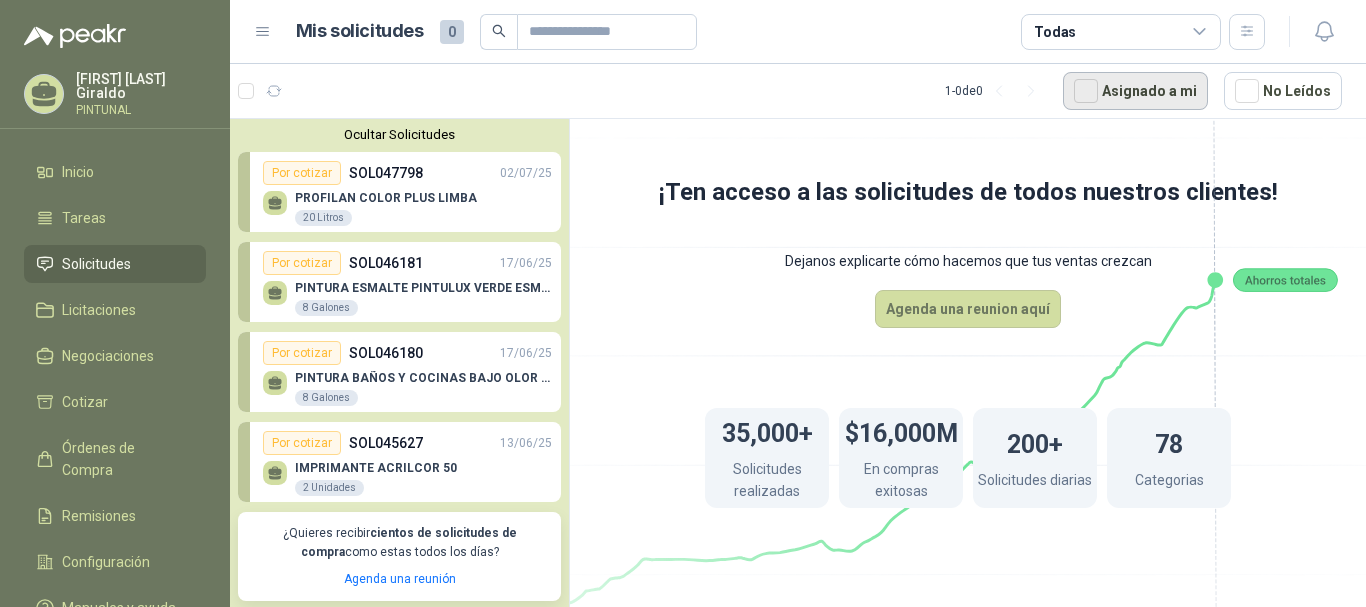 click on "Asignado a mi" at bounding box center (1135, 91) 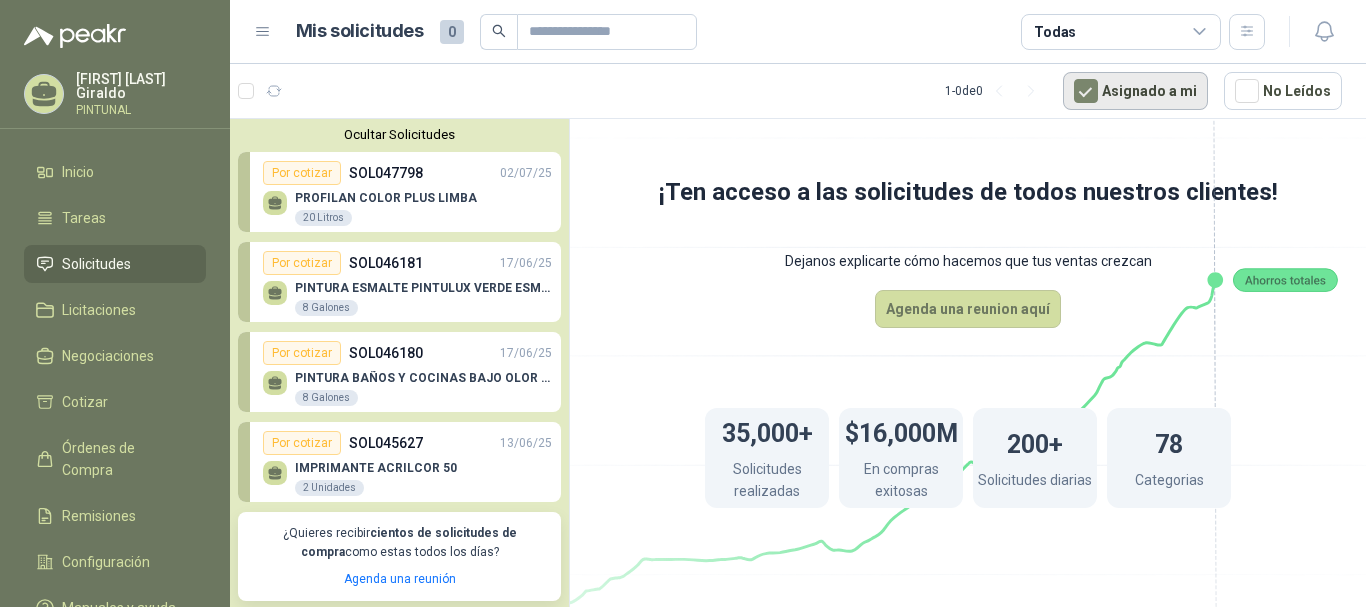 click on "Asignado a mi" at bounding box center (1135, 91) 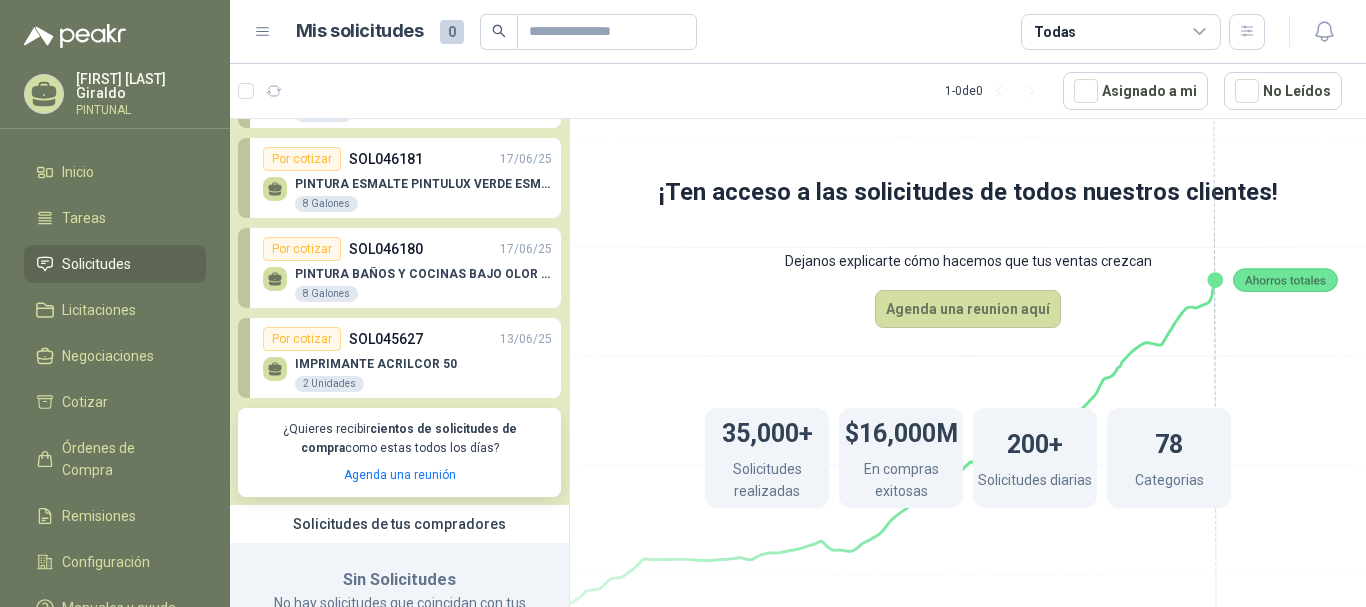 scroll, scrollTop: 0, scrollLeft: 0, axis: both 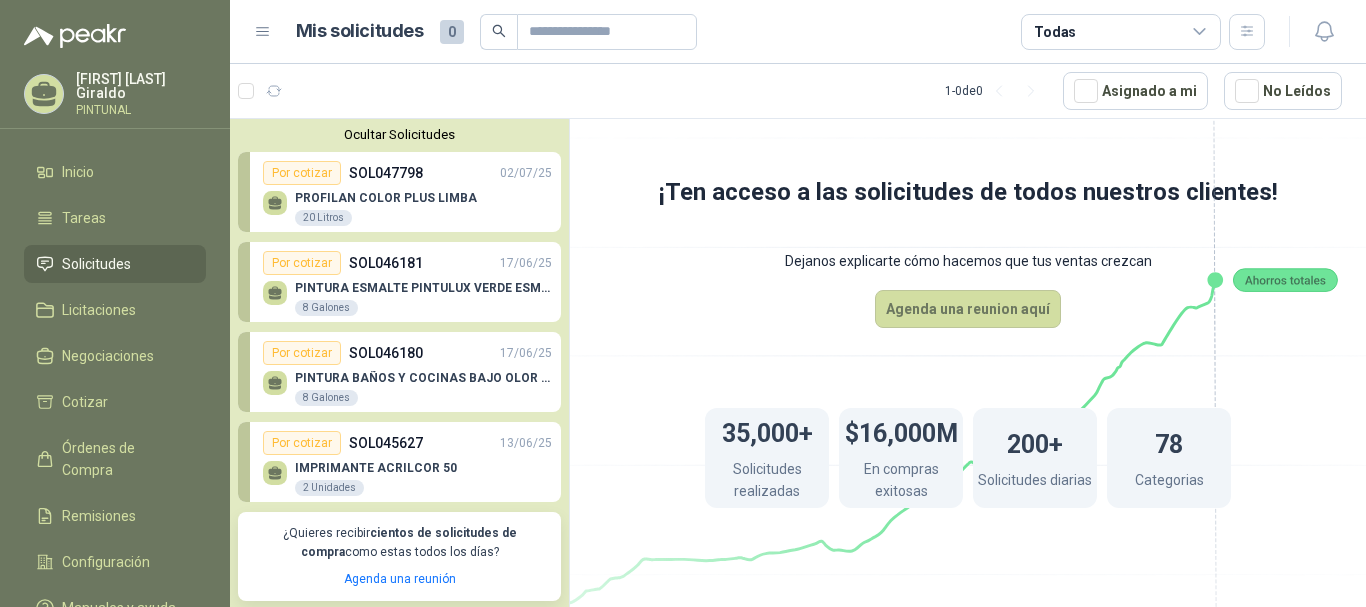 click on "Por cotizar" at bounding box center (302, 173) 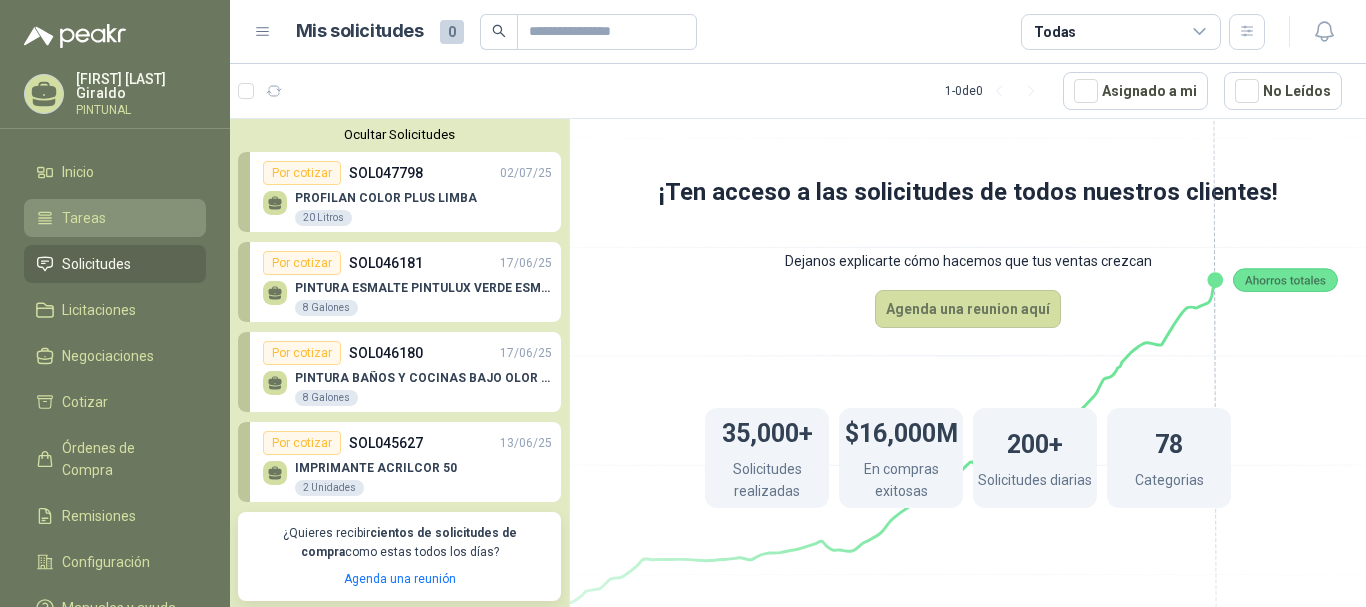 click on "Tareas" at bounding box center (115, 218) 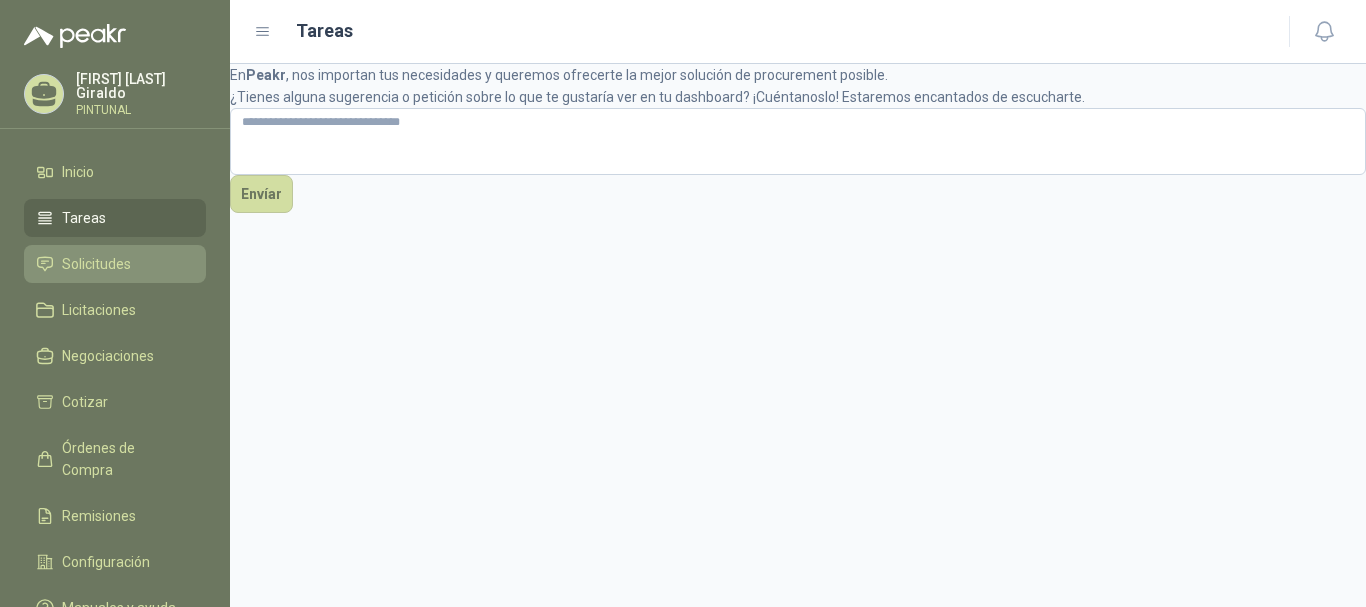 click on "Solicitudes" at bounding box center [96, 264] 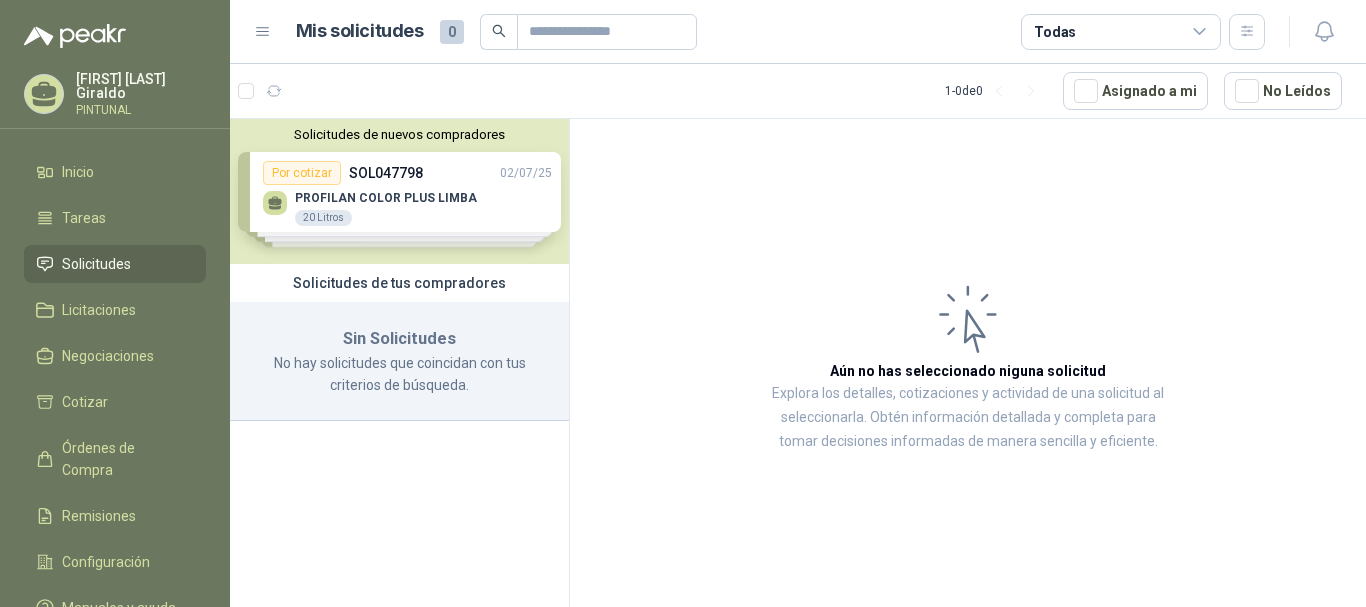 click on "Solicitudes de nuevos compradores Por cotizar SOL047798 02/07/25 PROFILAN COLOR PLUS LIMBA 20 Litros Por cotizar SOL046181 17/06/25 PINTURA ESMALTE PINTULUX VERDE ESMERALDA #45 8 Galones Por cotizar SOL046180 17/06/25 PINTURA BAÑOS Y COCINAS BAJO OLOR - CORONA BLANCA ACRILICA, MATE, INTERIOR 8 Galones Por cotizar SOL045627 13/06/25 IMPRIMANTE ACRILCOR 50 2 Unidades ¿Quieres recibir cientos de solicitudes de compra como estas todos los días? Agenda una reunión" at bounding box center [399, 191] 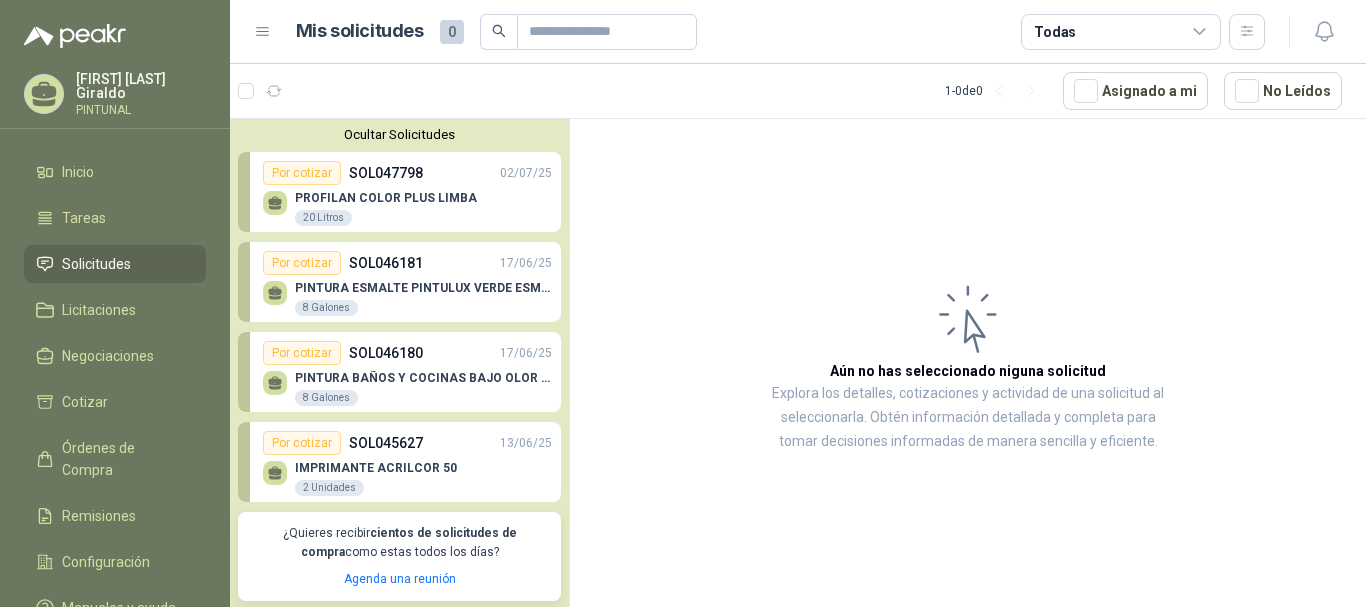 click on "PROFILAN COLOR PLUS LIMBA" at bounding box center (386, 198) 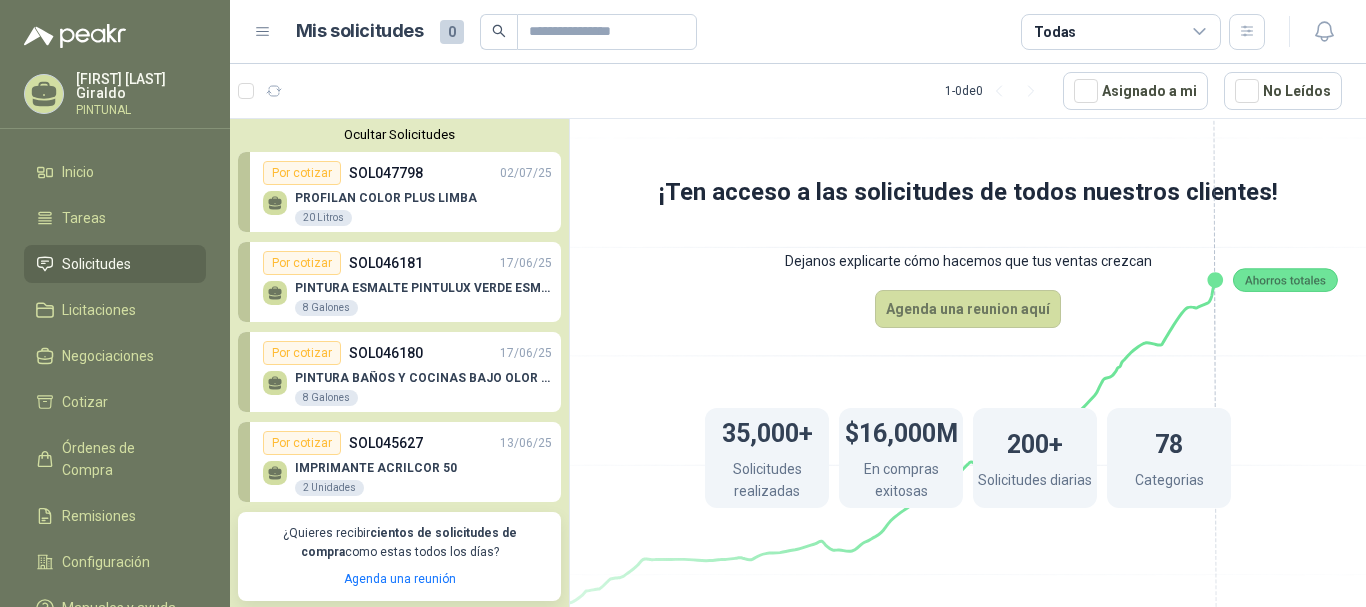 click on "PROFILAN COLOR PLUS LIMBA 20   Litros" at bounding box center (386, 209) 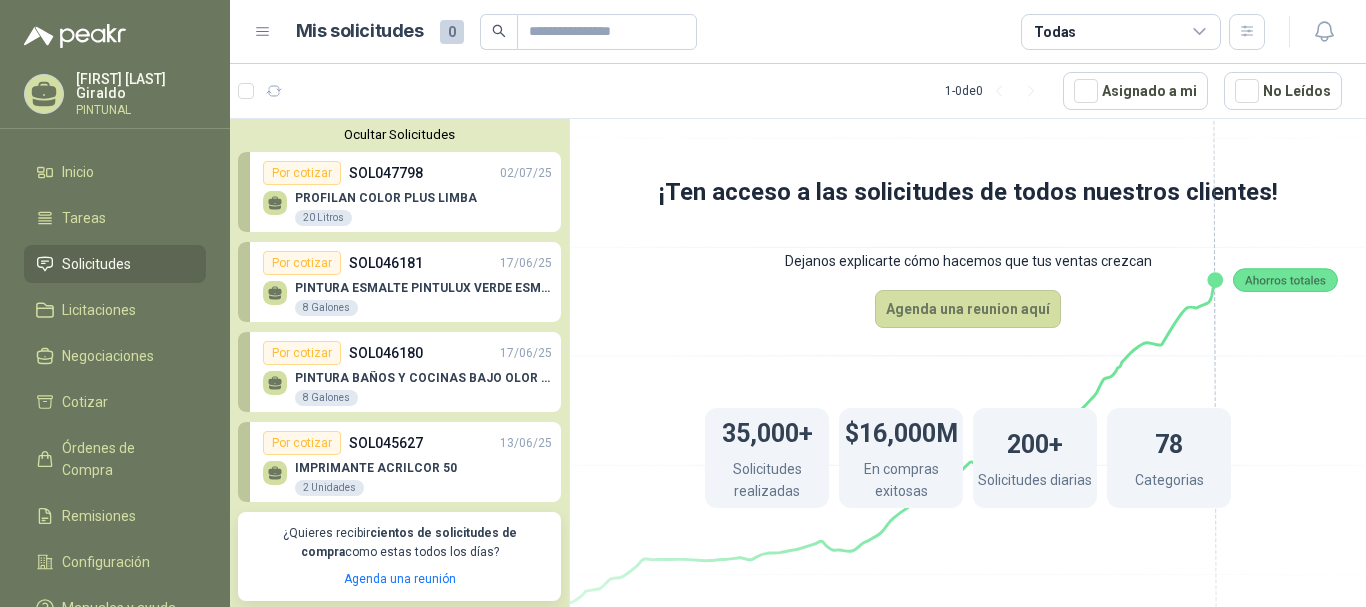 click on "Por cotizar SOL047798 02/07/25" at bounding box center (407, 173) 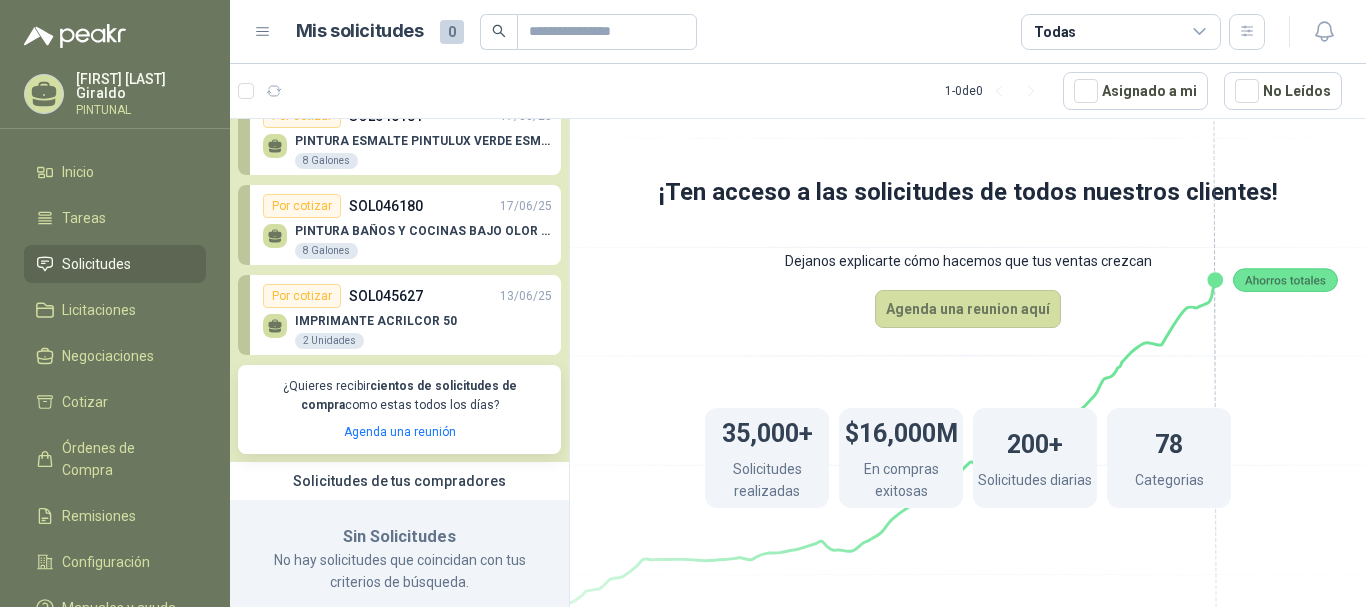 scroll, scrollTop: 180, scrollLeft: 0, axis: vertical 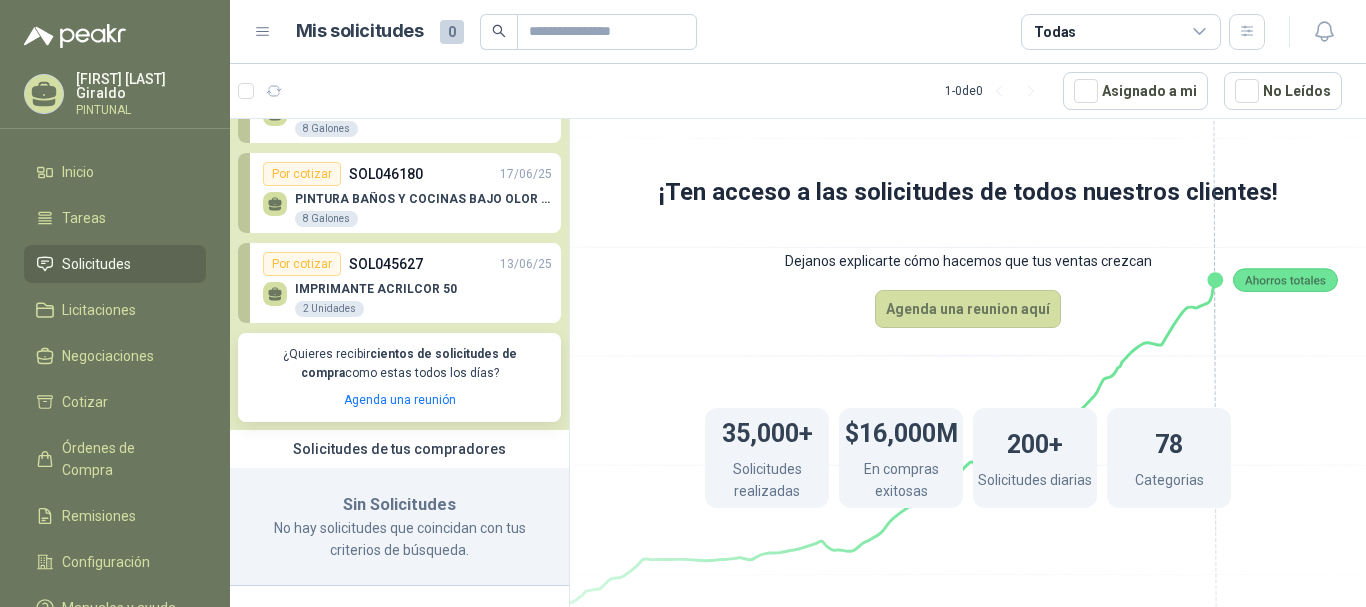 click on "IMPRIMANTE ACRILCOR 50 2   Unidades" at bounding box center [376, 300] 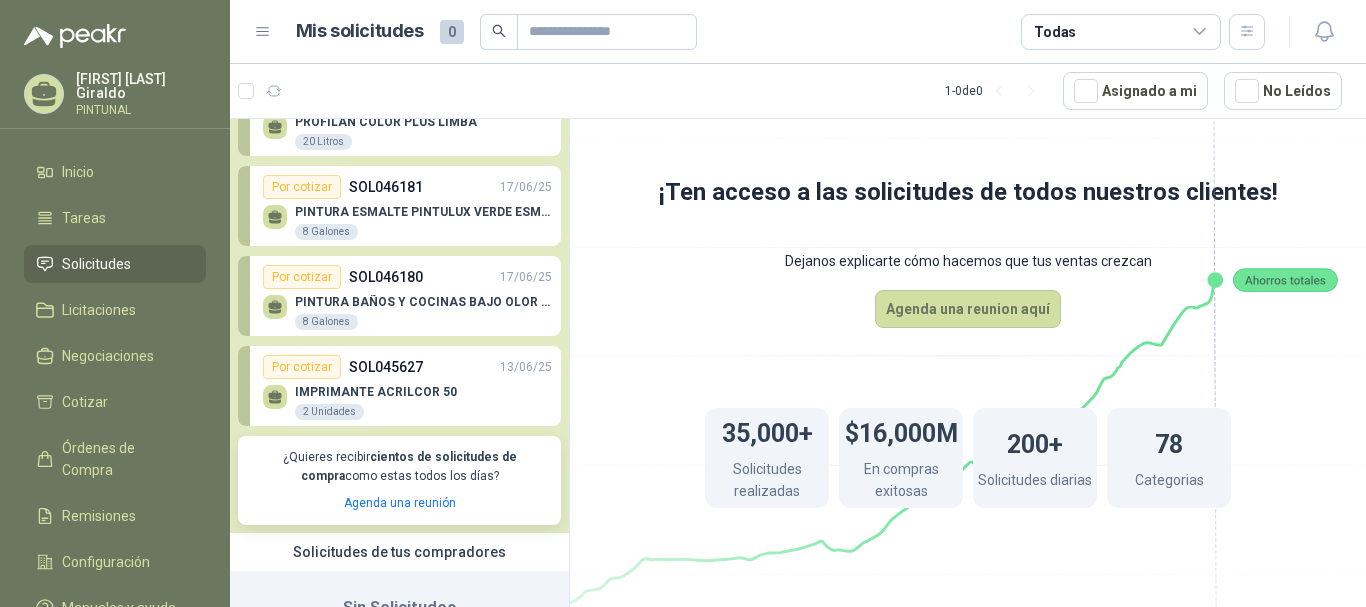 scroll, scrollTop: 0, scrollLeft: 0, axis: both 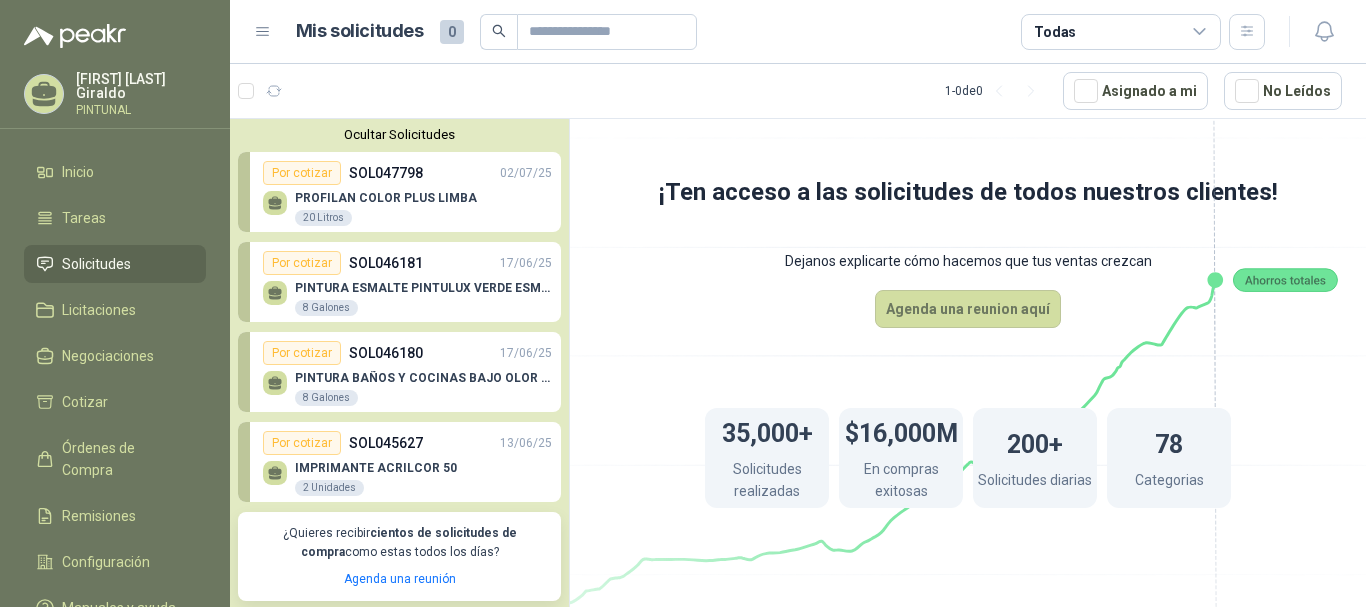 click on "PROFILAN COLOR PLUS LIMBA 20   Litros" at bounding box center (407, 206) 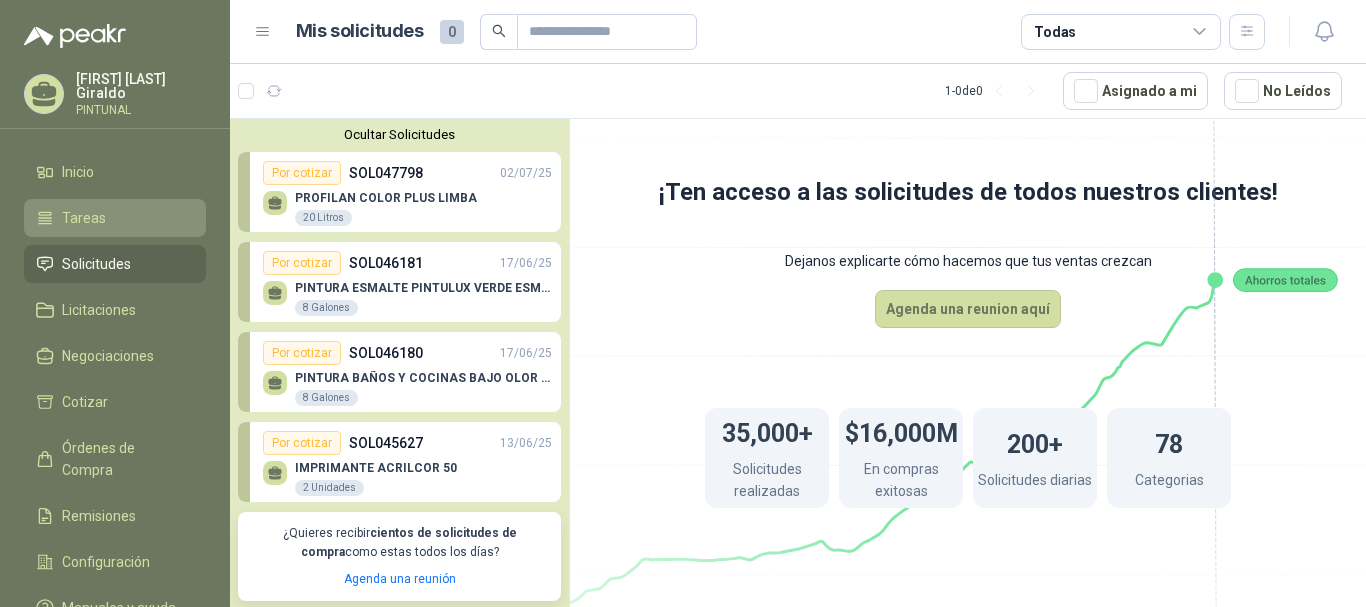 click on "Tareas" at bounding box center (84, 218) 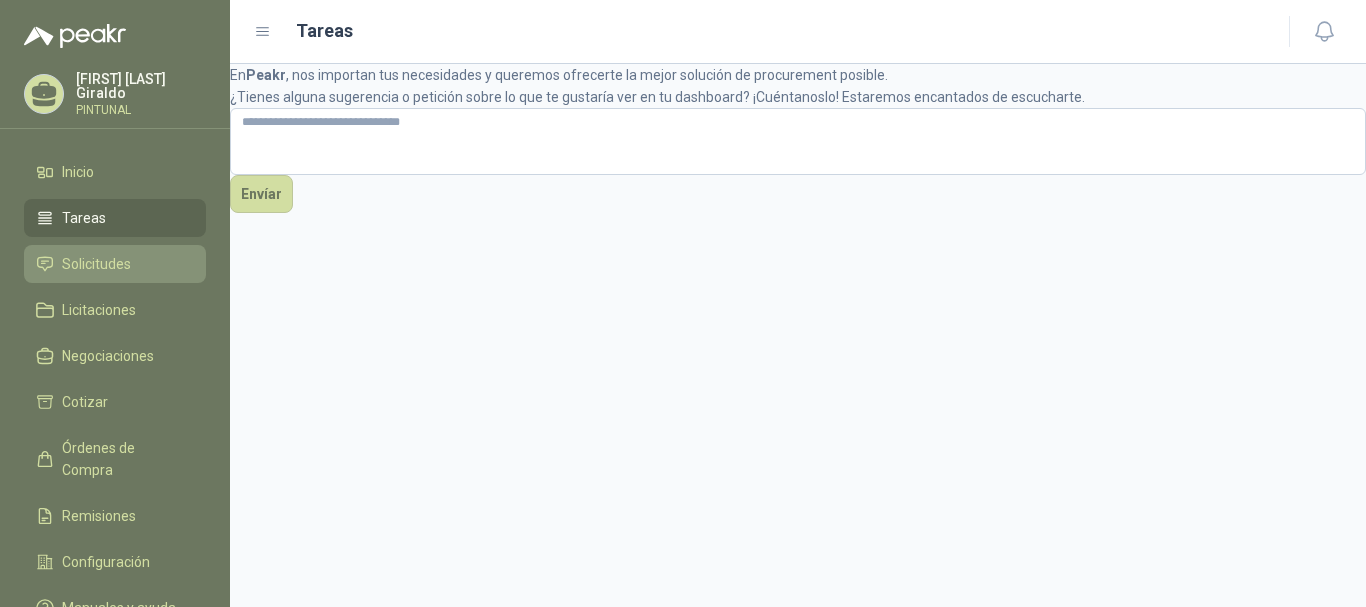 click on "Solicitudes" at bounding box center [96, 264] 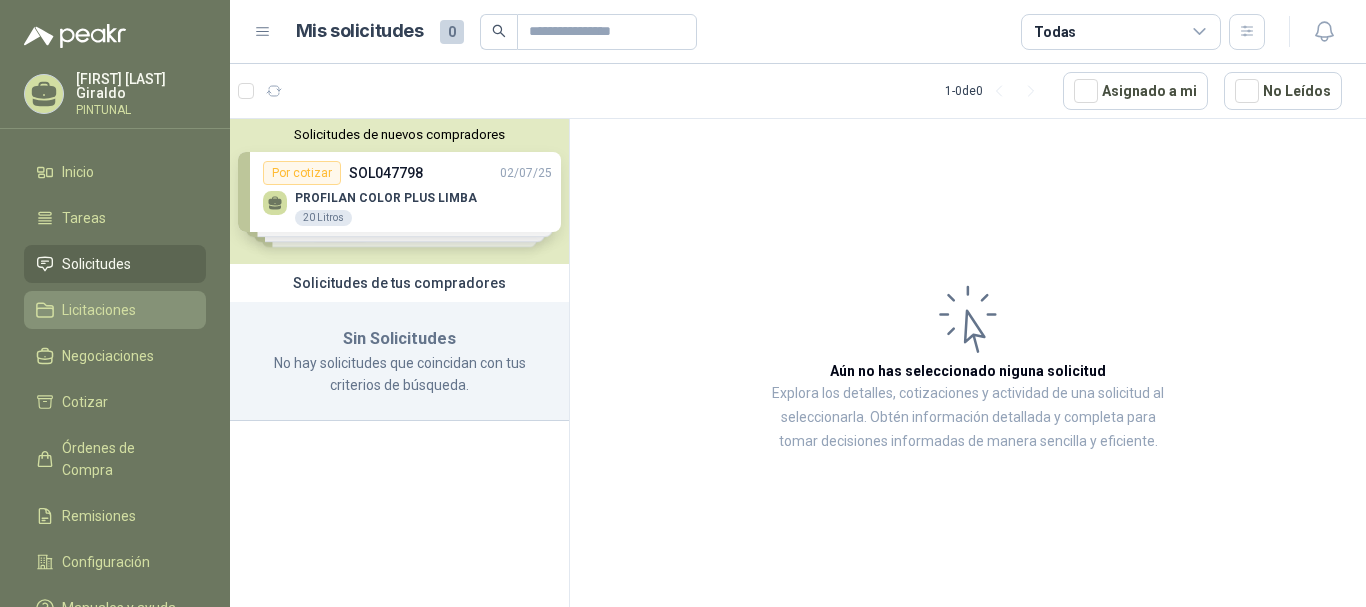 click on "Licitaciones" at bounding box center (99, 310) 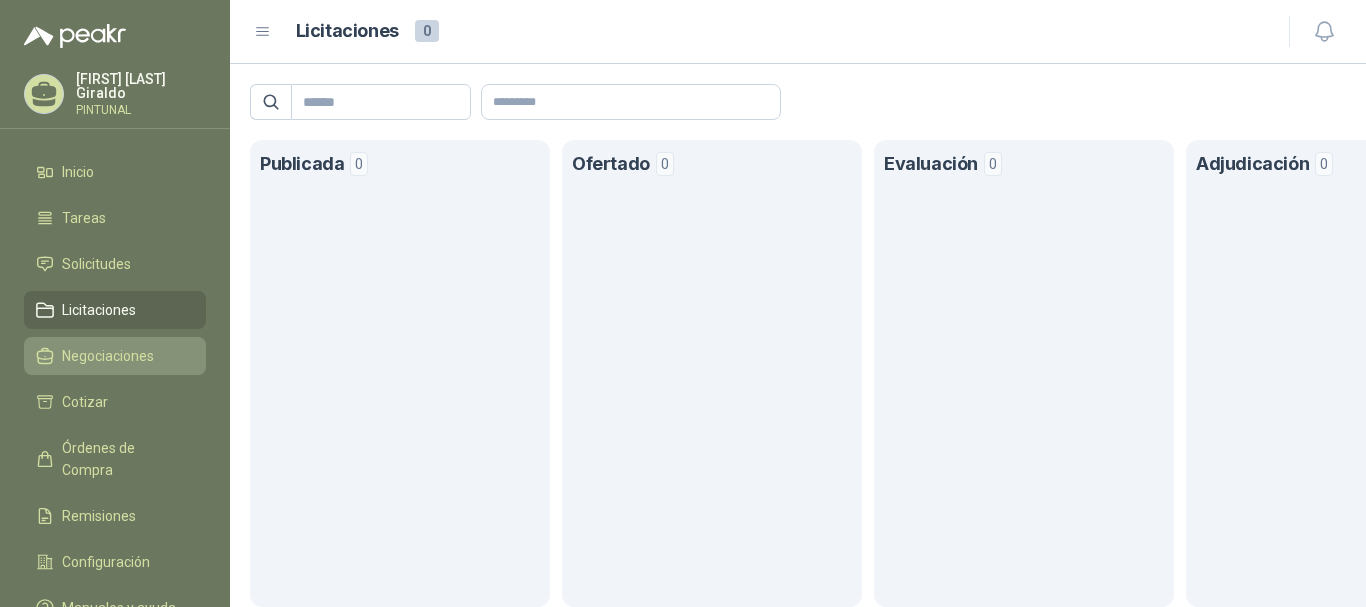 click on "Negociaciones" at bounding box center [108, 356] 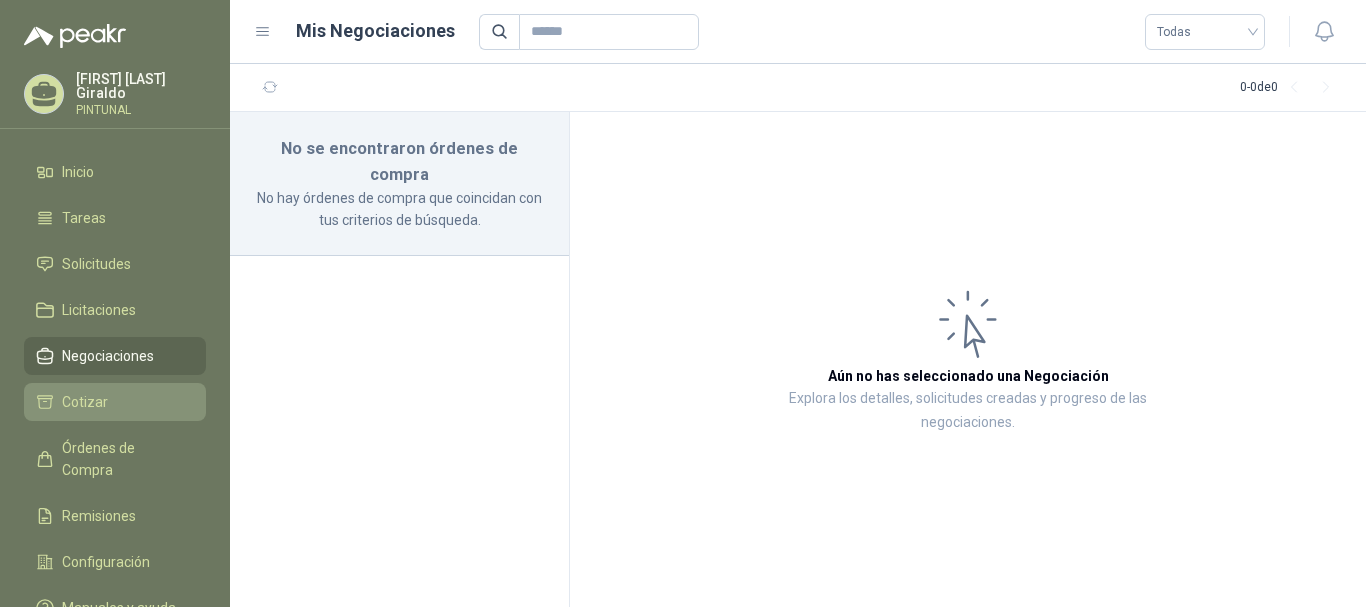 click on "Cotizar" at bounding box center [115, 402] 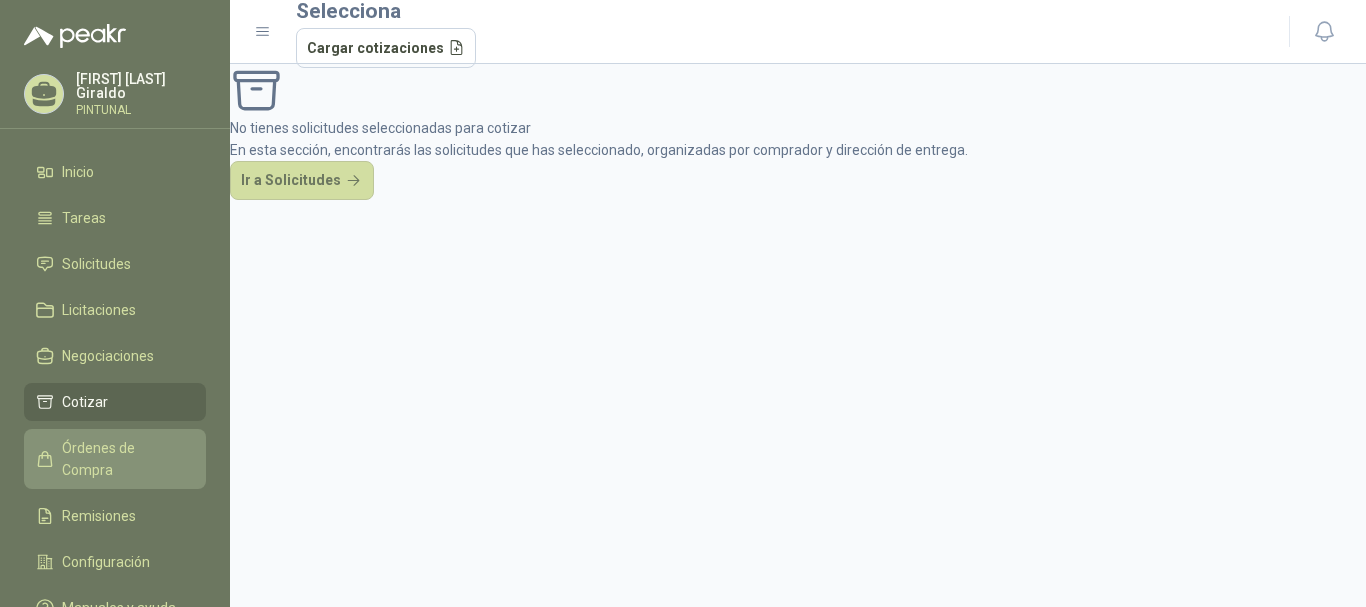click on "Órdenes de Compra" at bounding box center [124, 459] 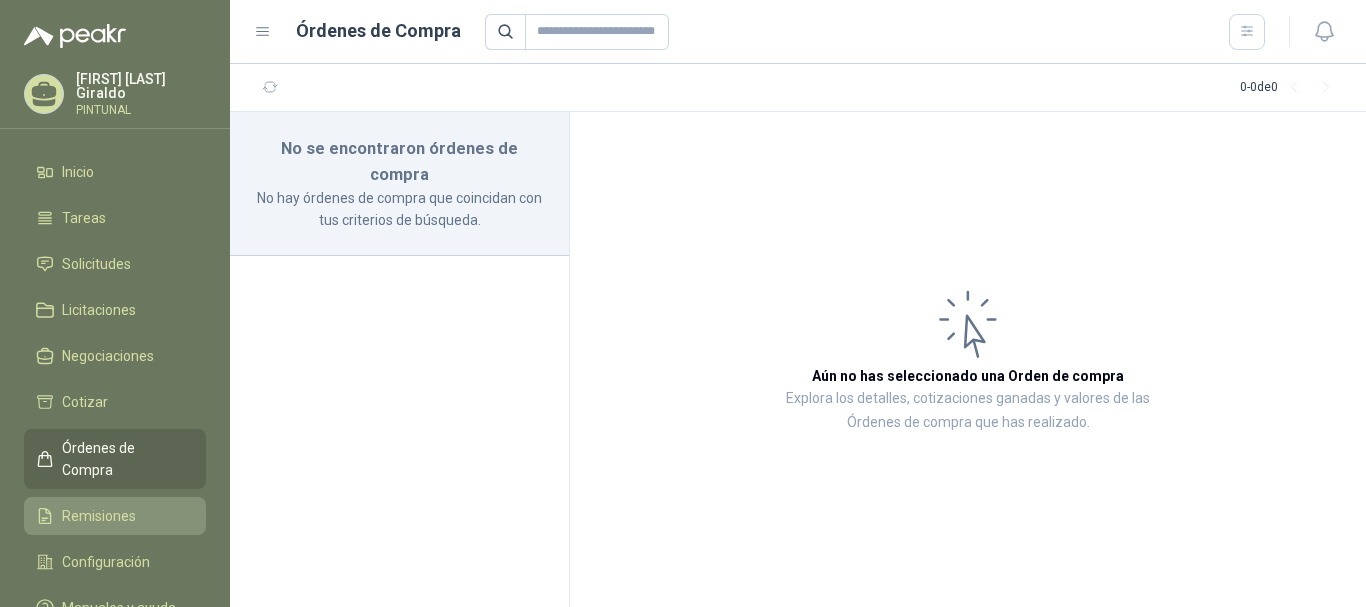 click on "Remisiones" at bounding box center (99, 516) 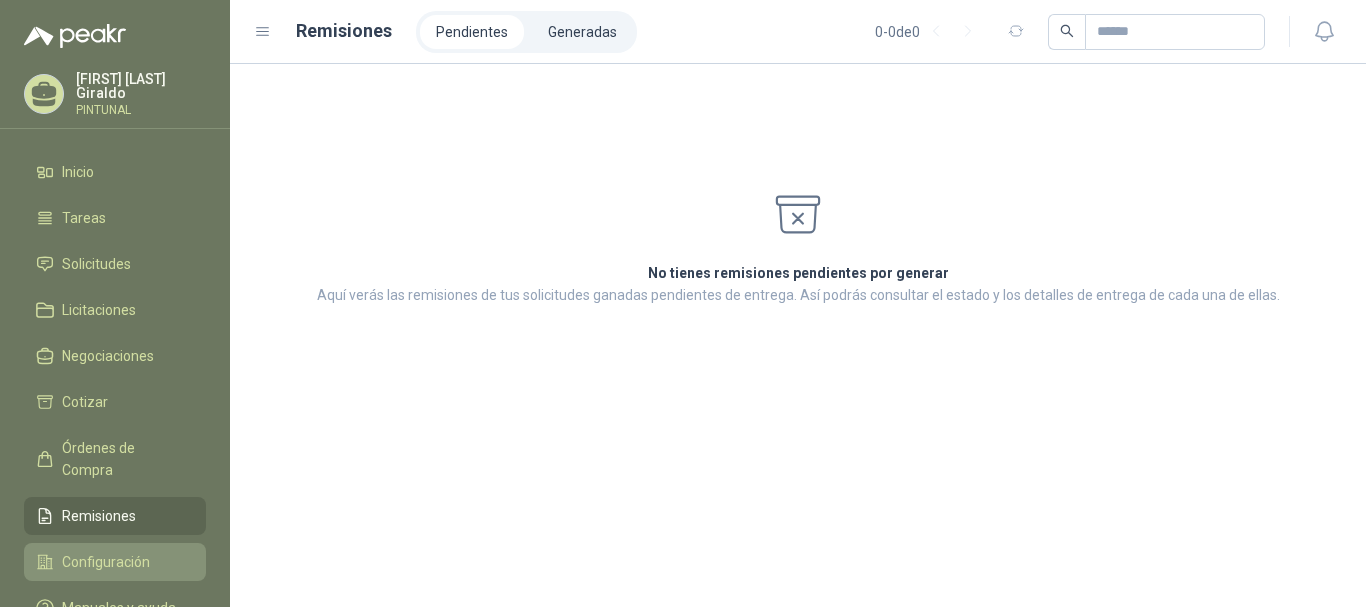 click on "Configuración" at bounding box center [106, 562] 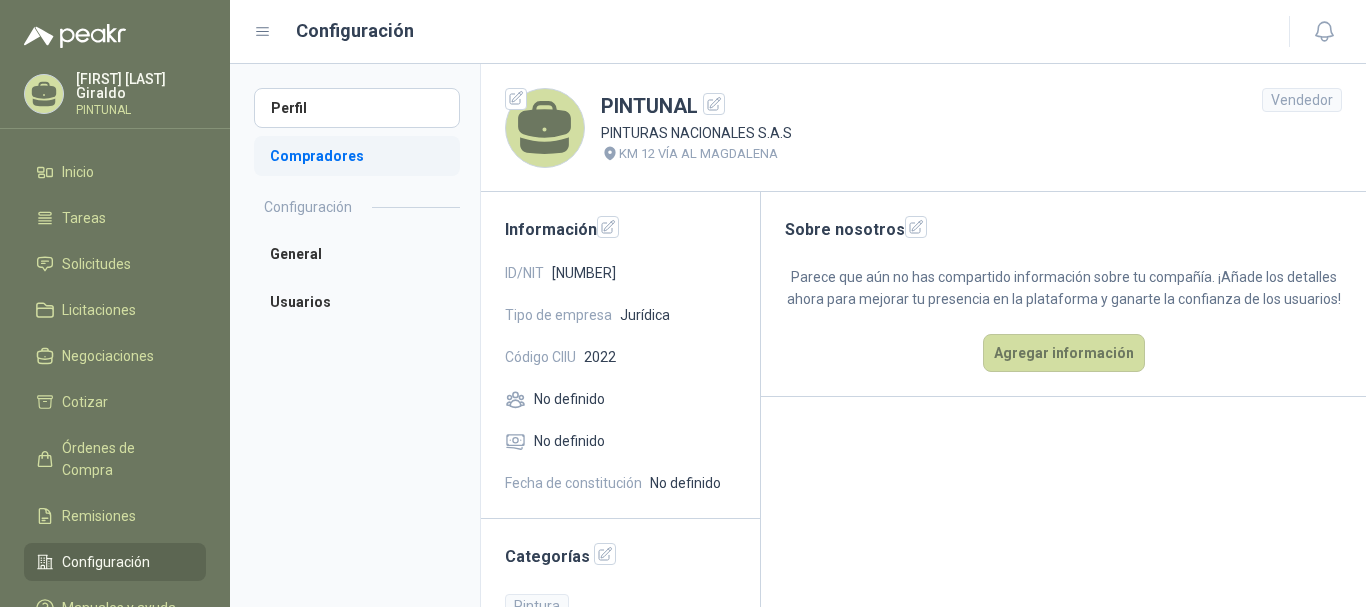 click on "Compradores" at bounding box center [357, 156] 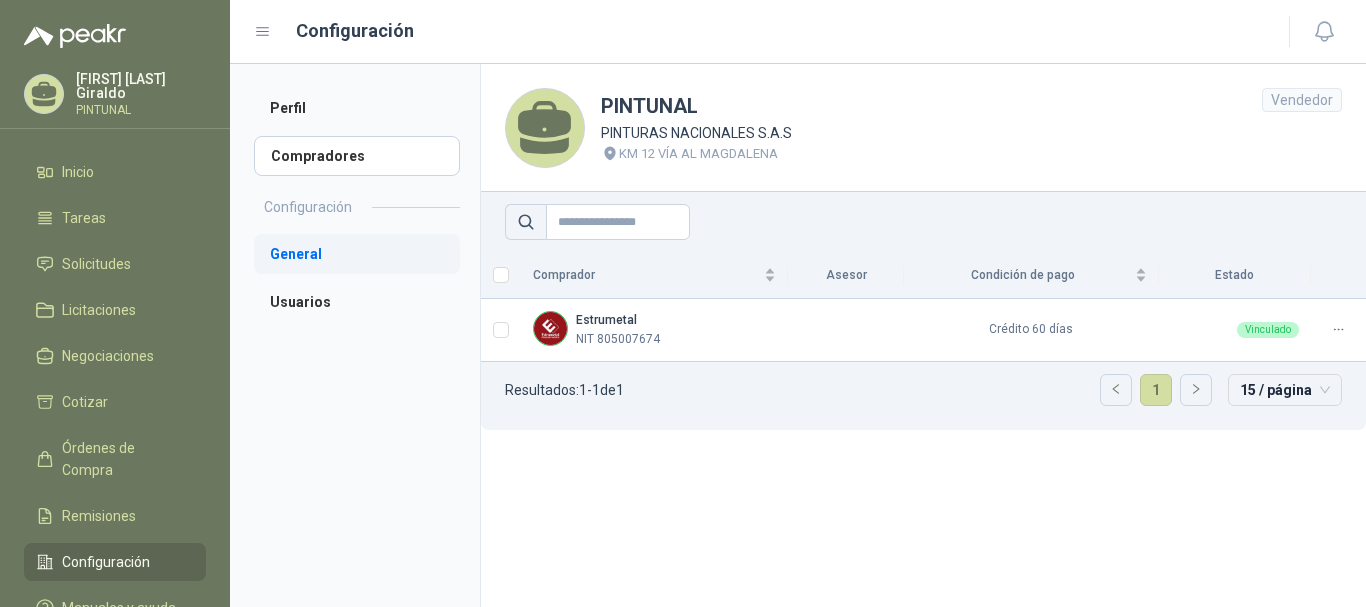 click on "General" at bounding box center (357, 254) 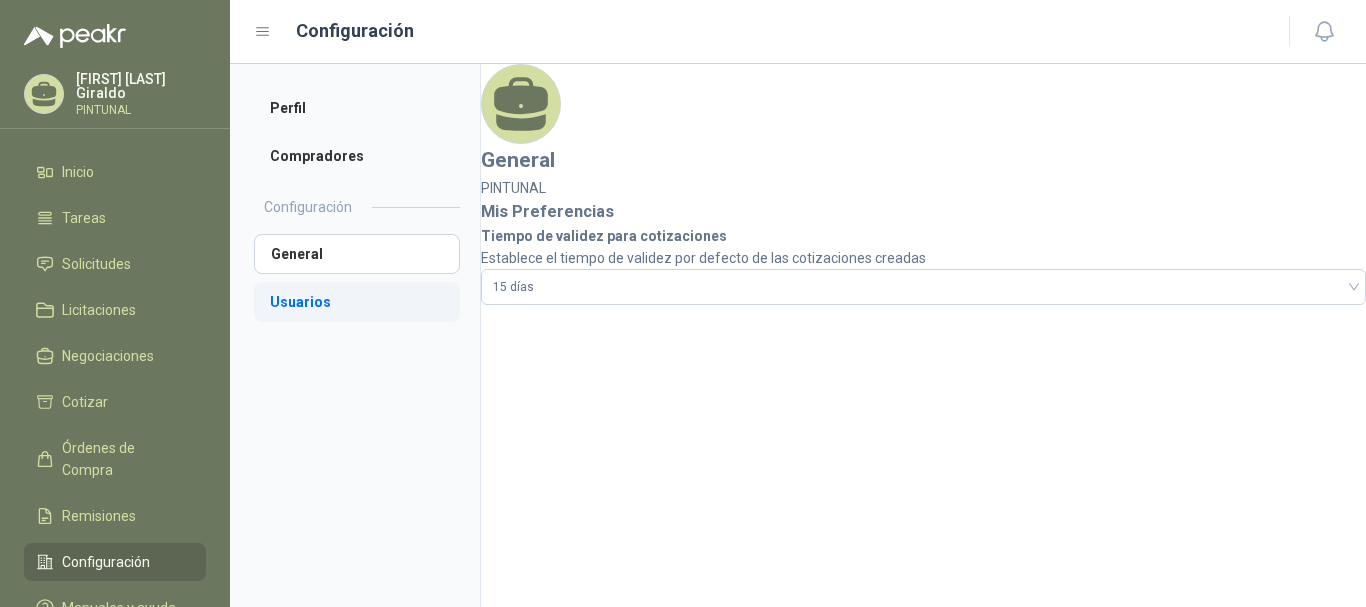 click on "Usuarios" at bounding box center [357, 302] 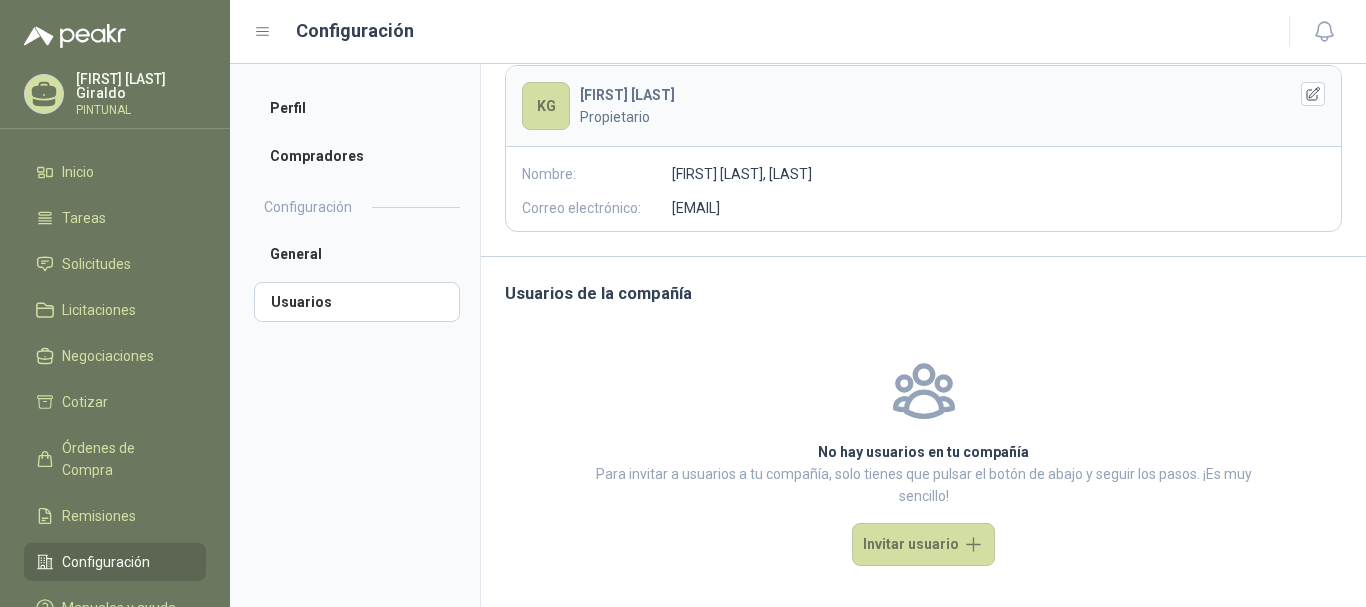 scroll, scrollTop: 158, scrollLeft: 0, axis: vertical 